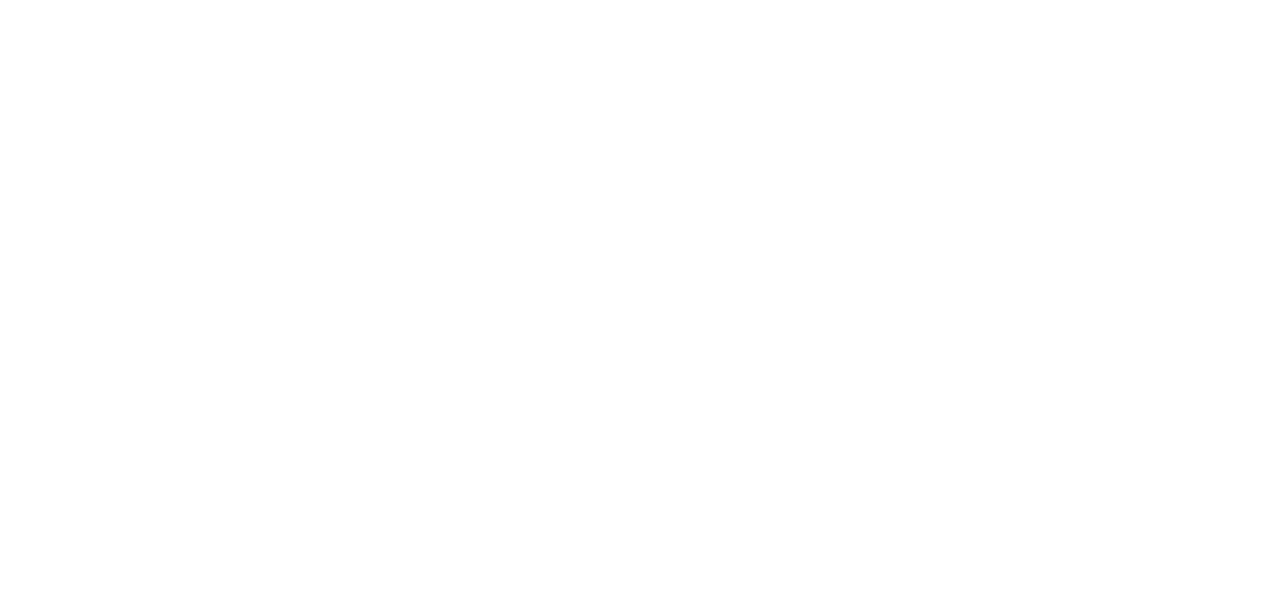 scroll, scrollTop: 0, scrollLeft: 0, axis: both 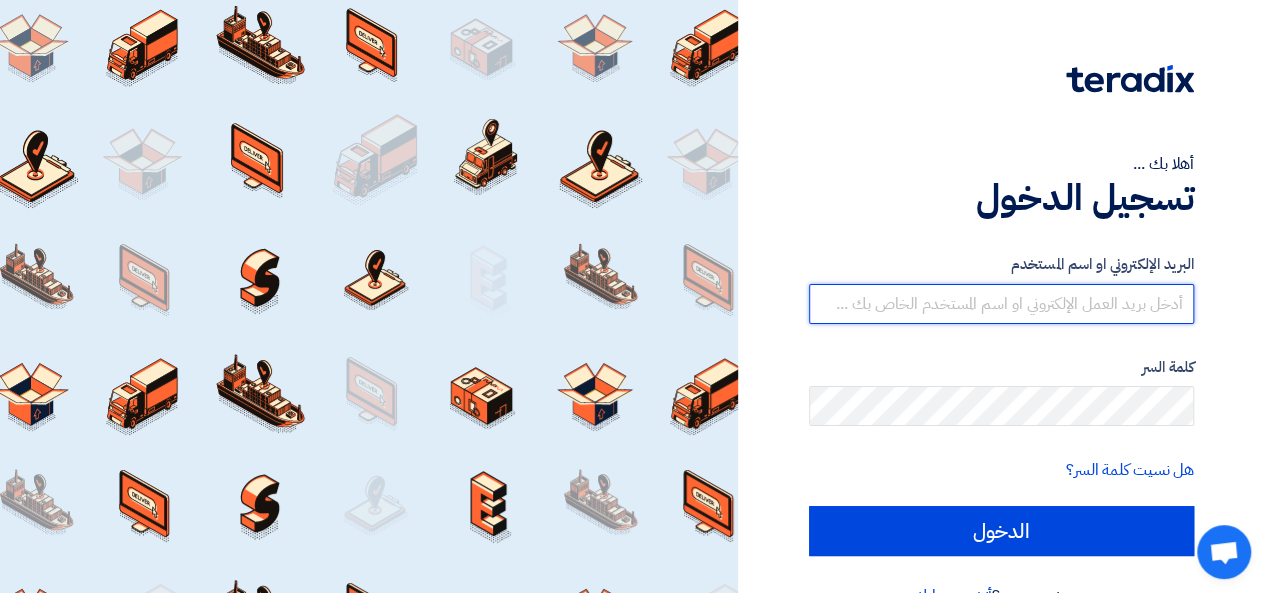 click at bounding box center [1001, 304] 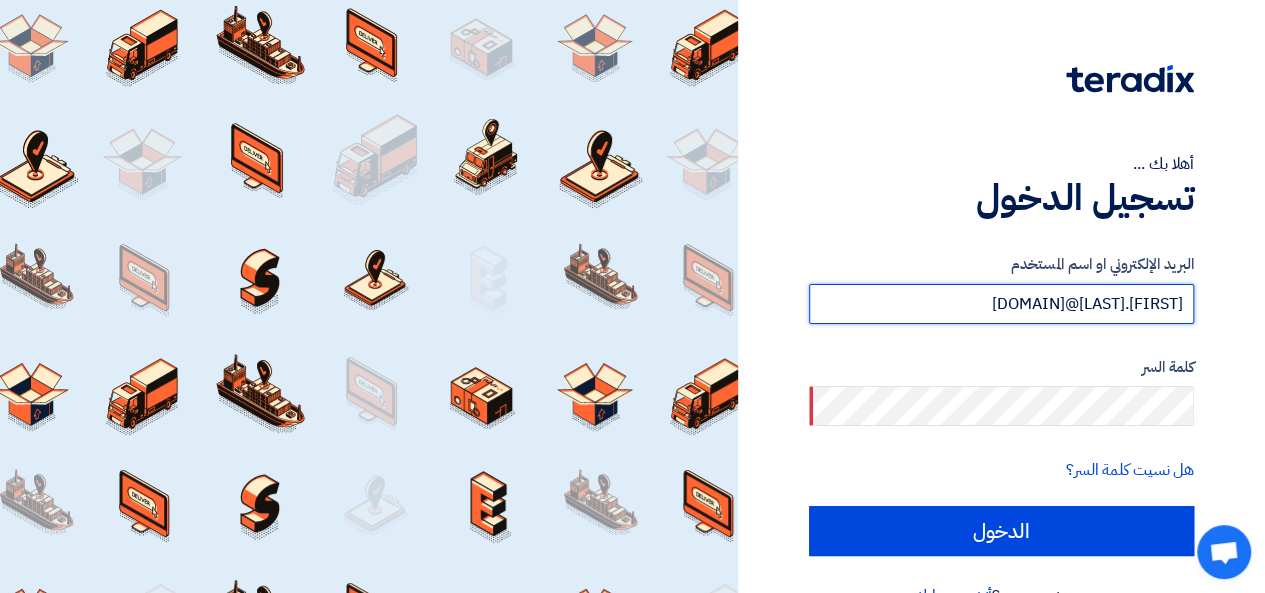 click on "[FIRST].[LAST]@[DOMAIN]" at bounding box center [1001, 304] 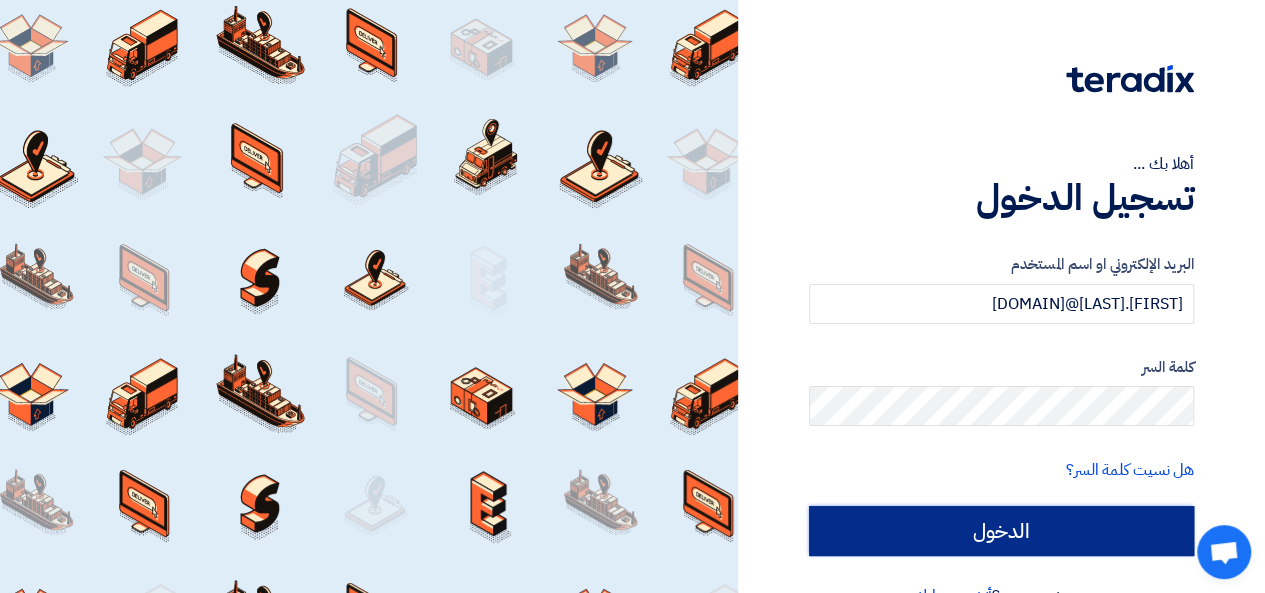 click on "الدخول" 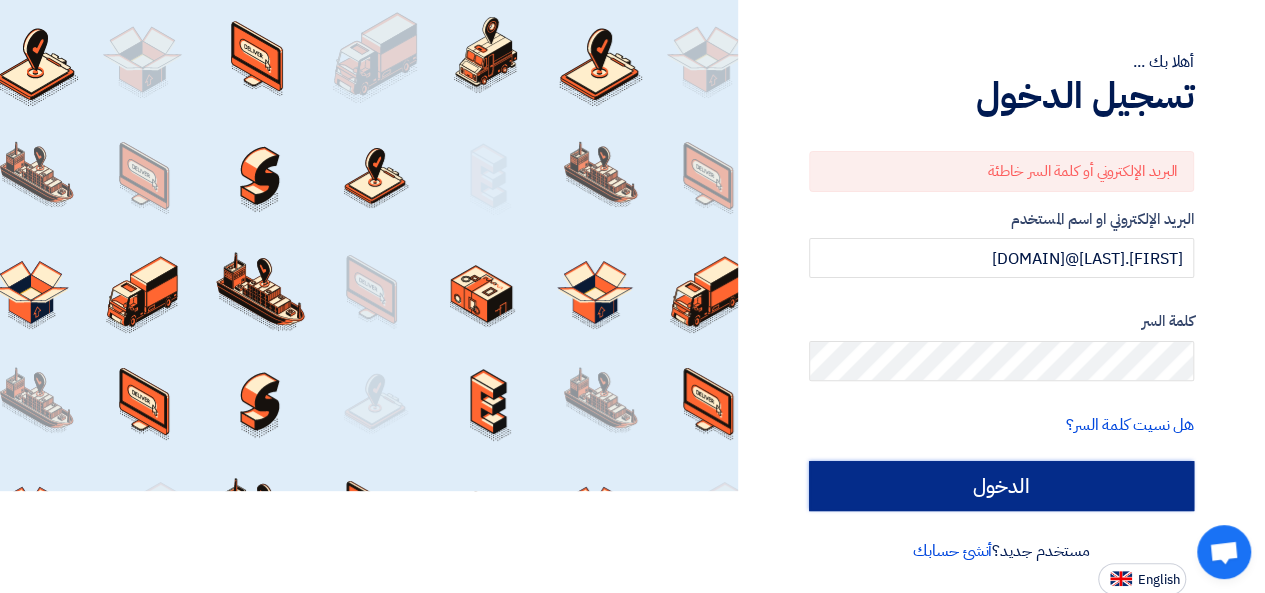 scroll, scrollTop: 102, scrollLeft: 0, axis: vertical 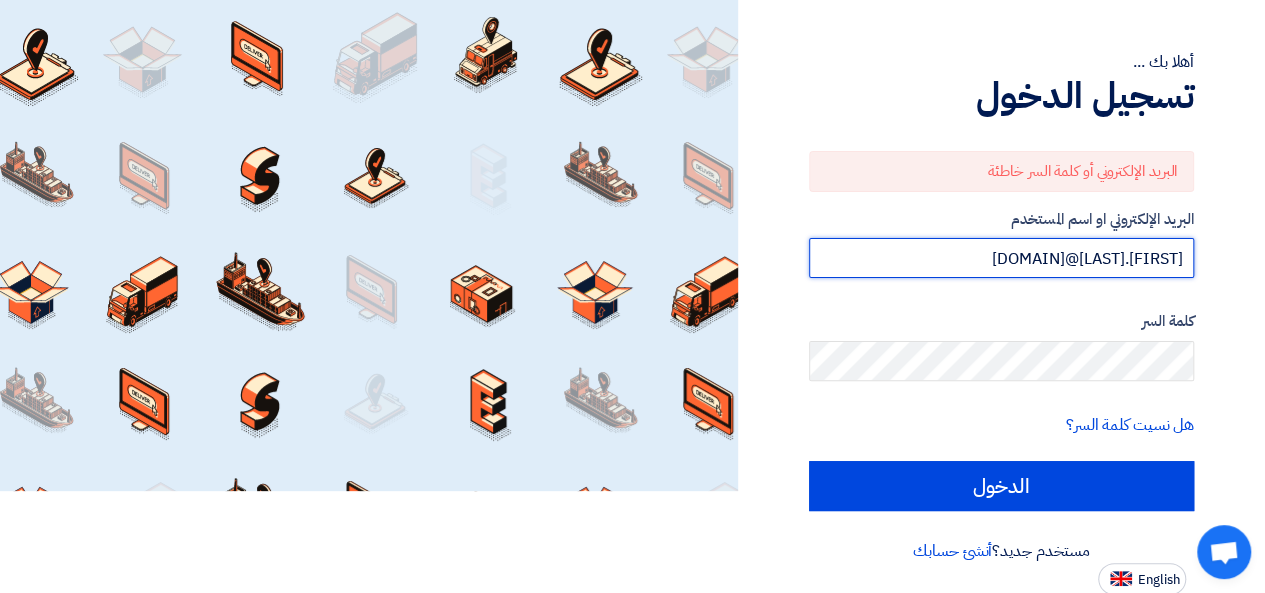 drag, startPoint x: 918, startPoint y: 254, endPoint x: 1188, endPoint y: 257, distance: 270.01666 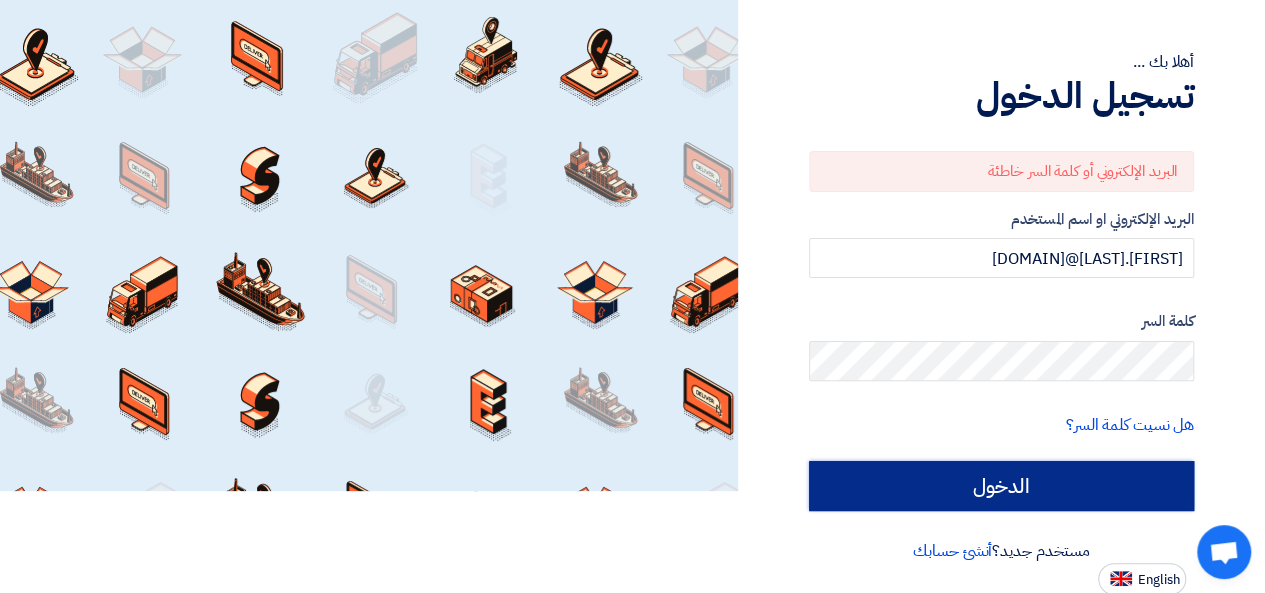 click on "الدخول" 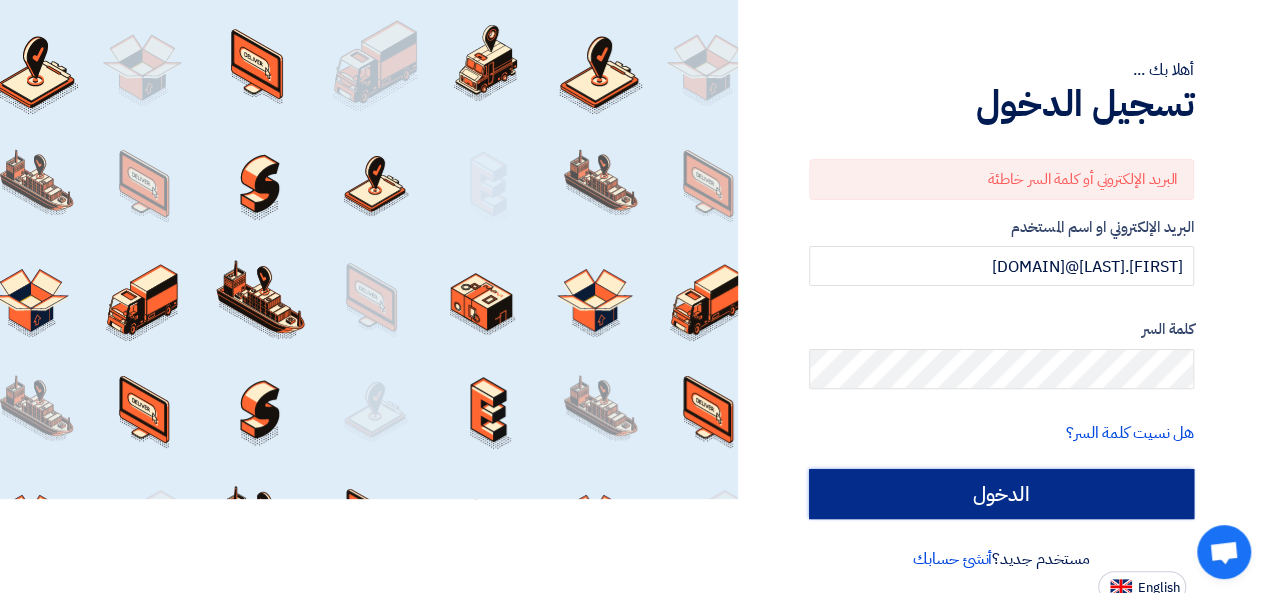 scroll, scrollTop: 102, scrollLeft: 0, axis: vertical 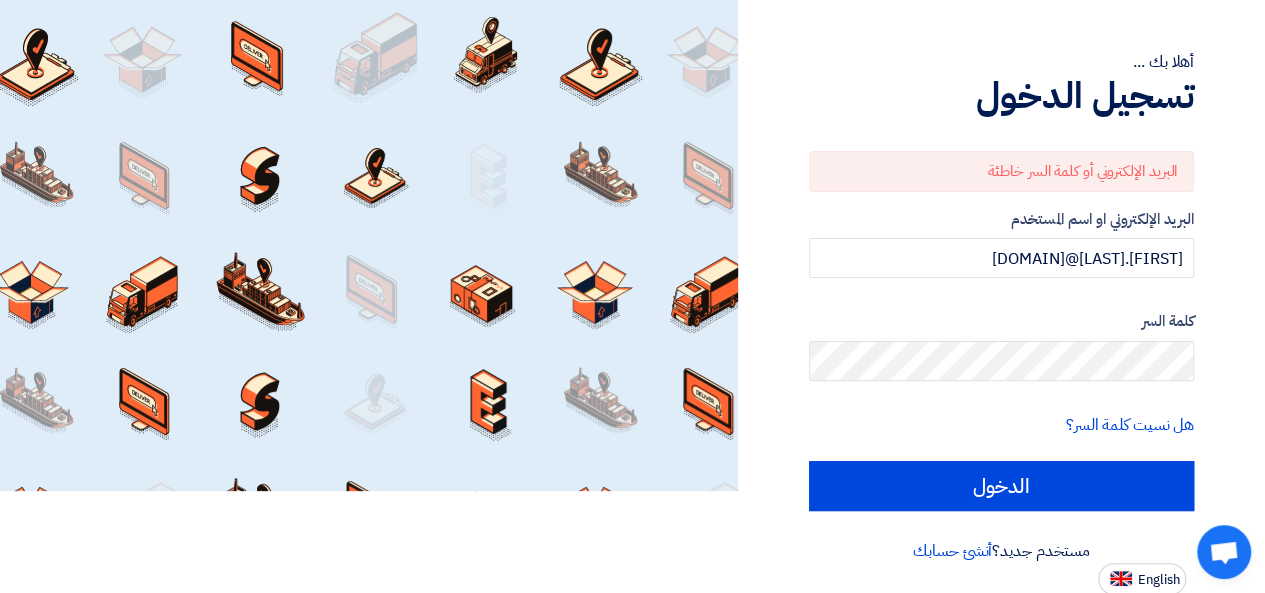 click on "البريد الإلكتروني أو كلمة السر خاطئة" 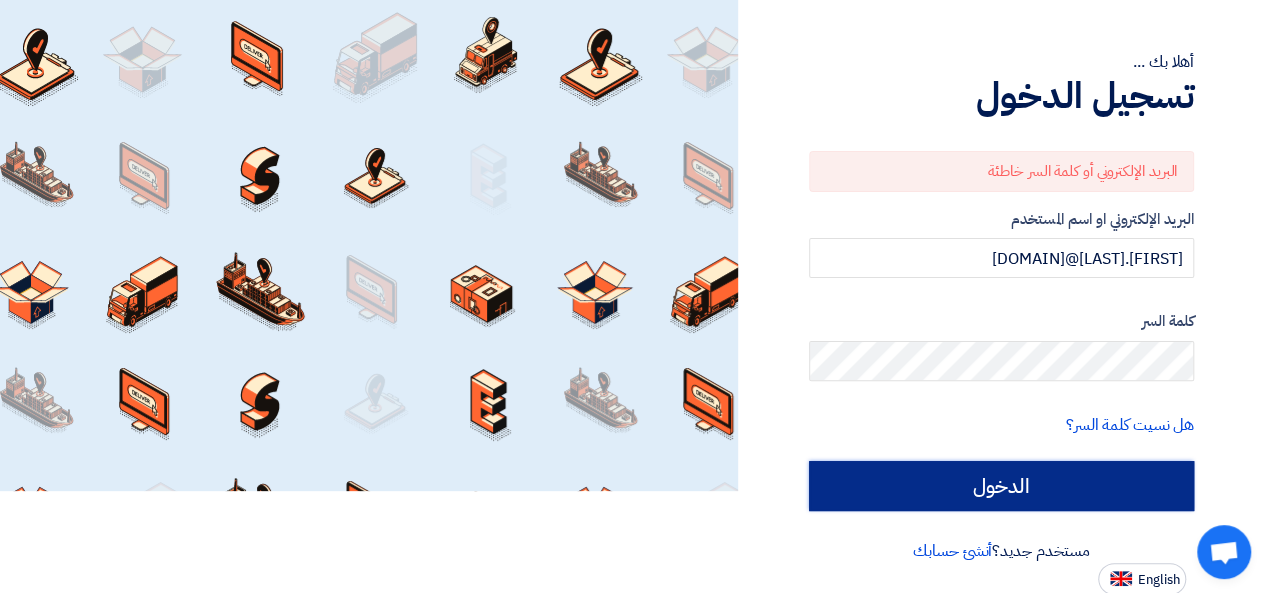 click on "الدخول" 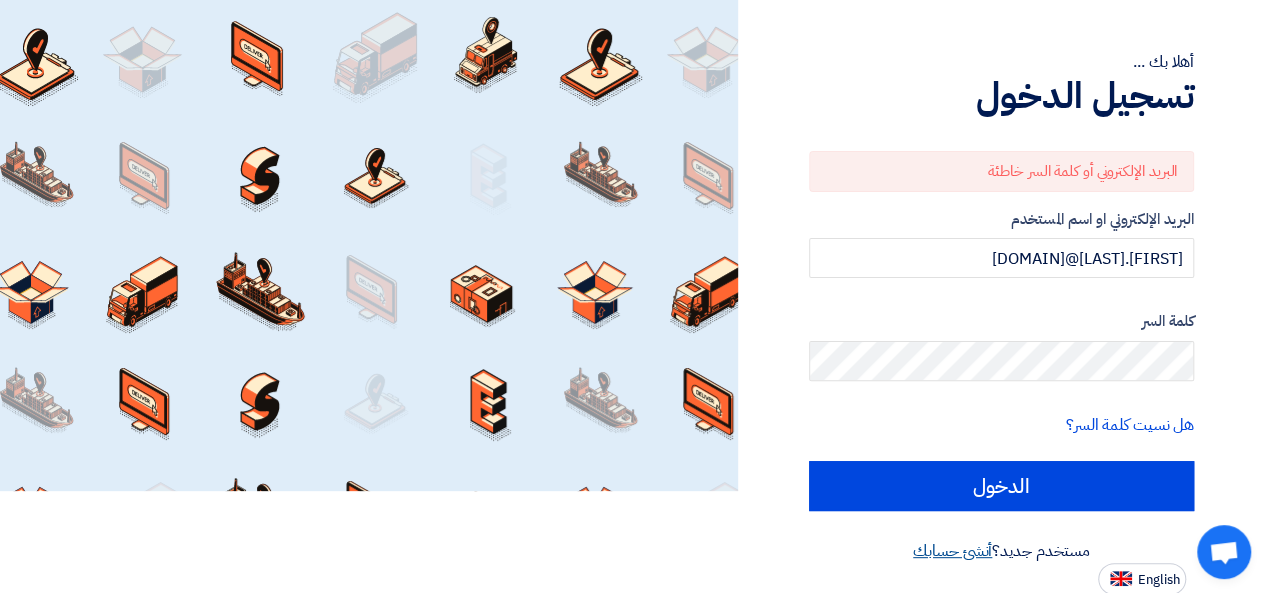 click on "أنشئ حسابك" 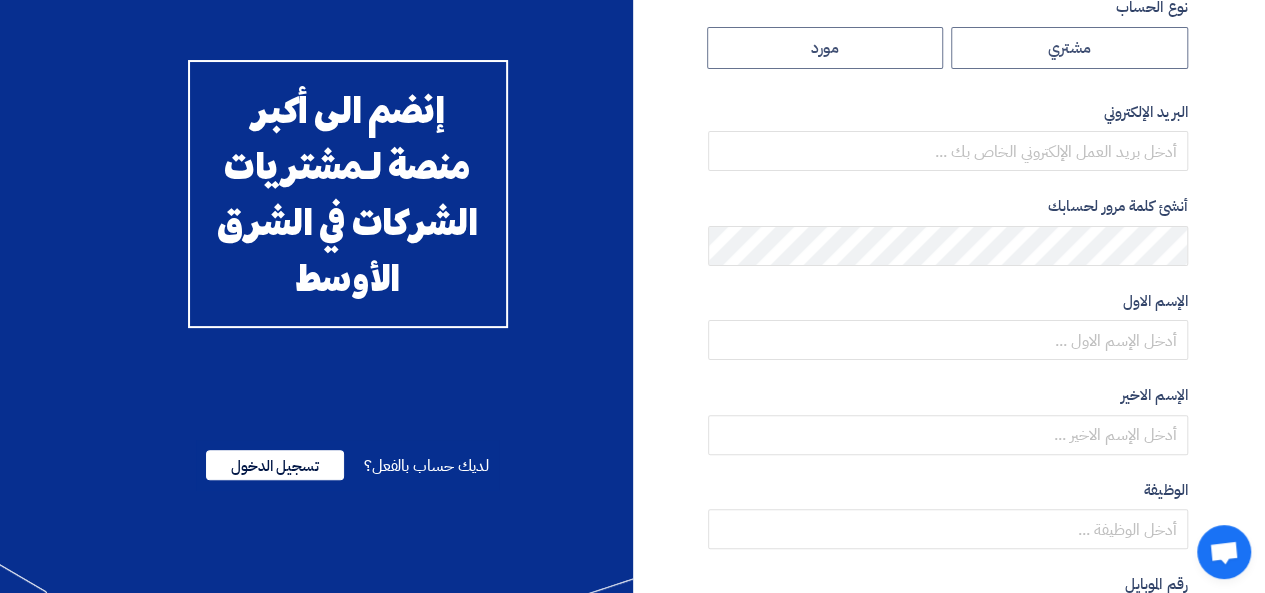 scroll, scrollTop: 0, scrollLeft: 0, axis: both 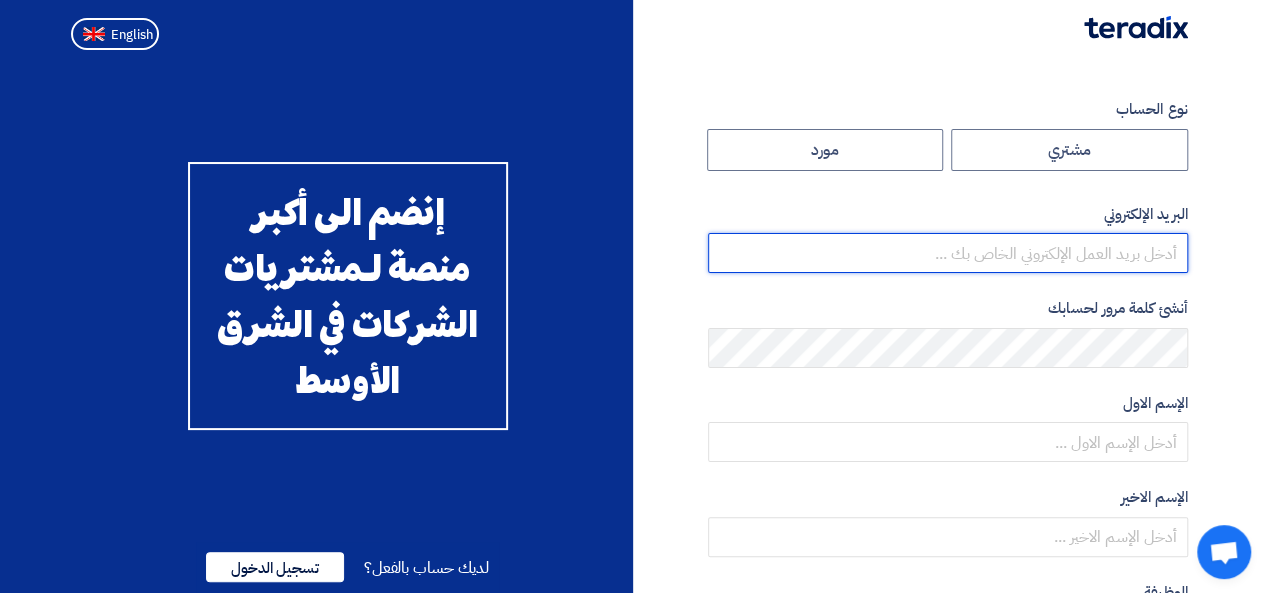 type on "[FIRST].[LAST]@[DOMAIN]" 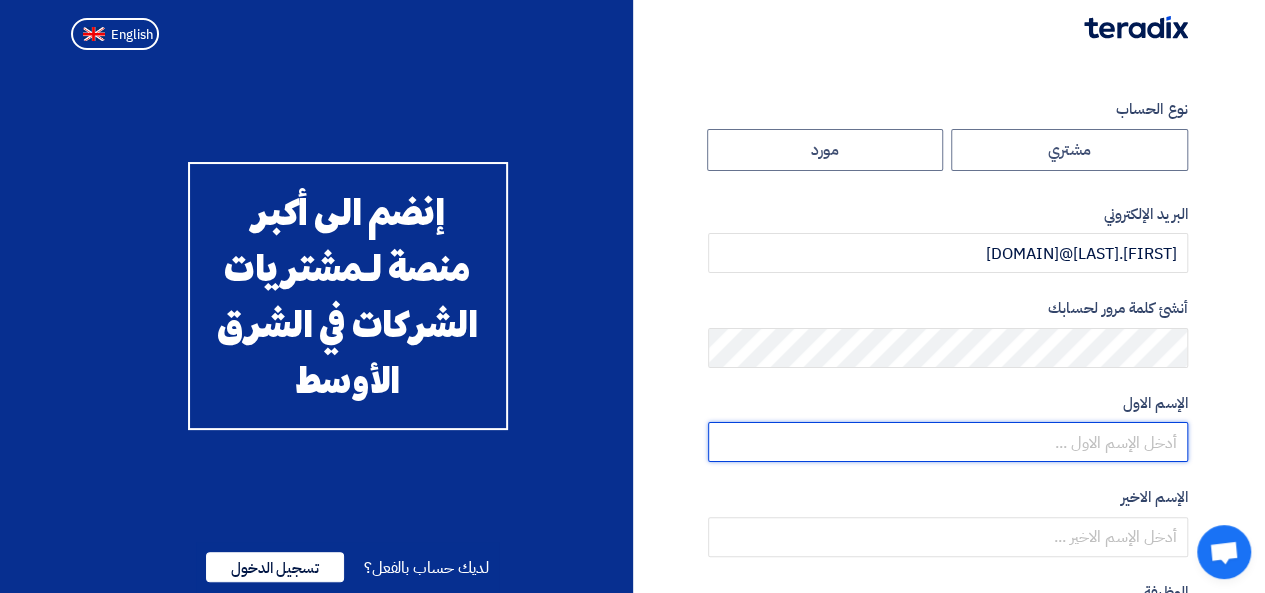 click at bounding box center (948, 442) 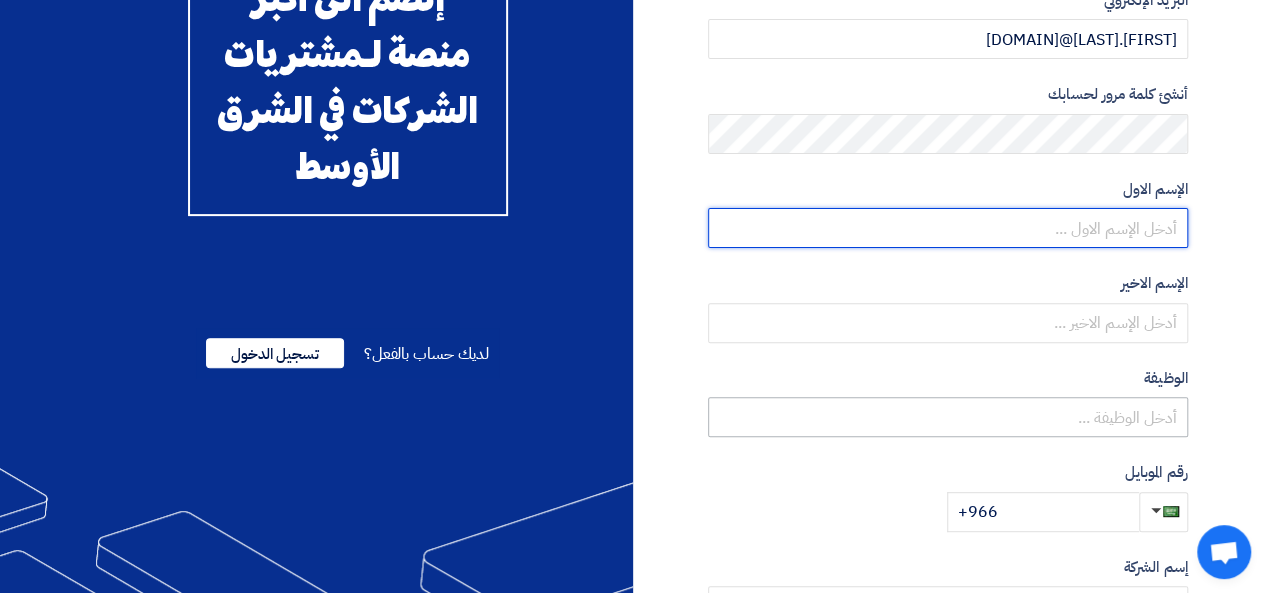 scroll, scrollTop: 103, scrollLeft: 0, axis: vertical 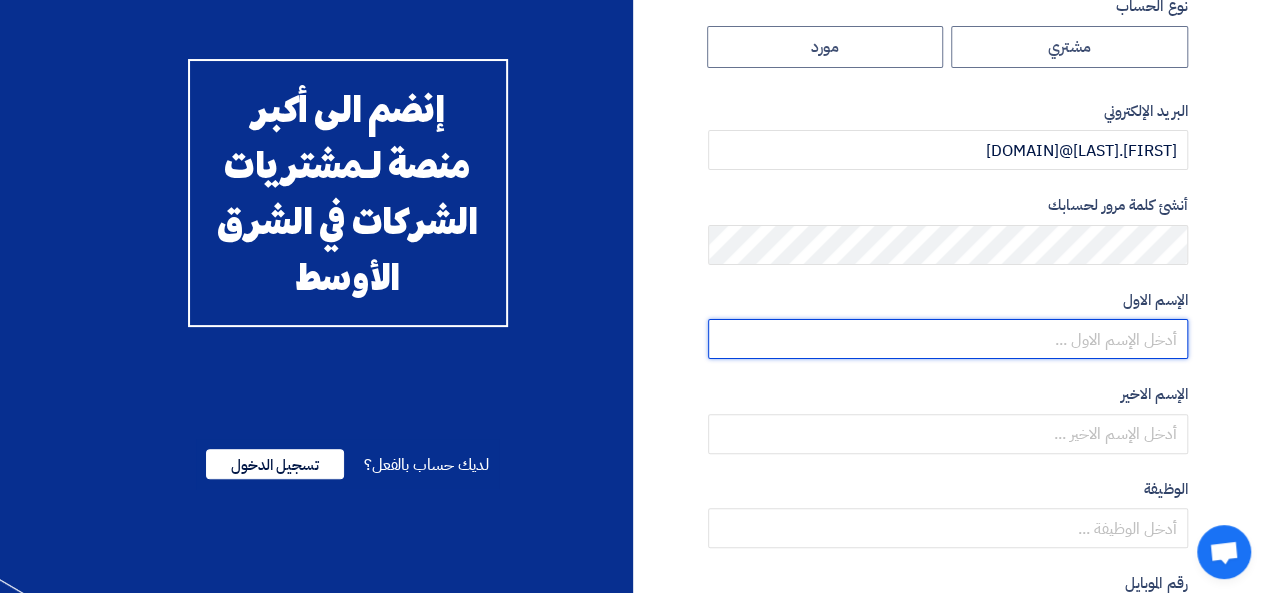 click at bounding box center [948, 339] 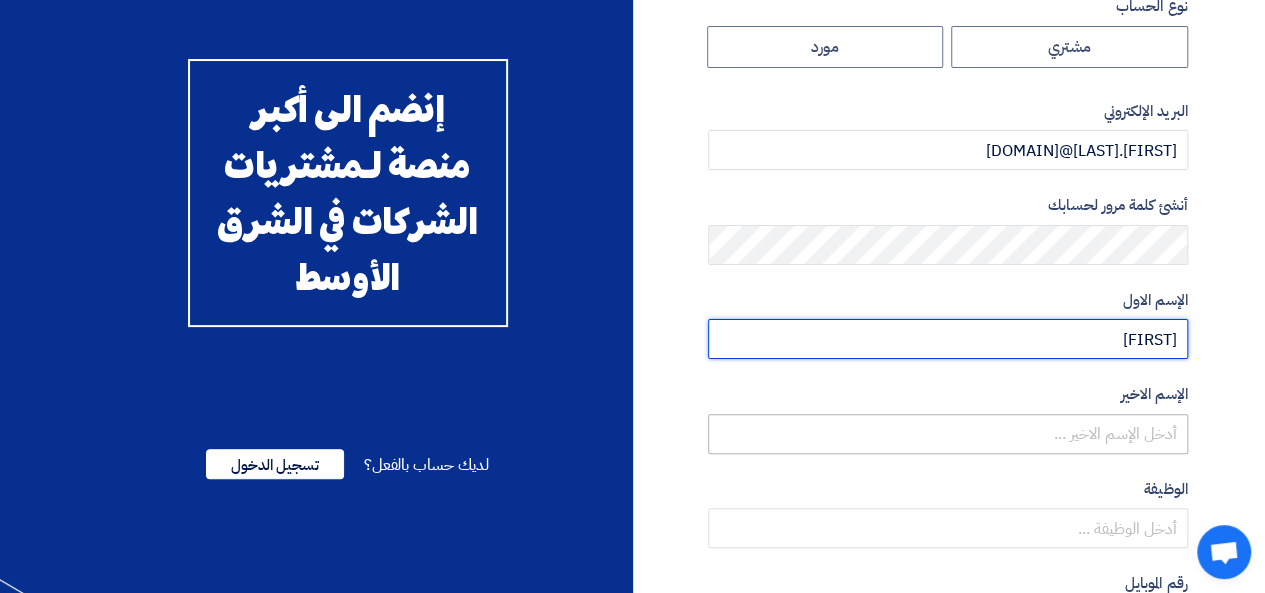 type on "[FIRST]" 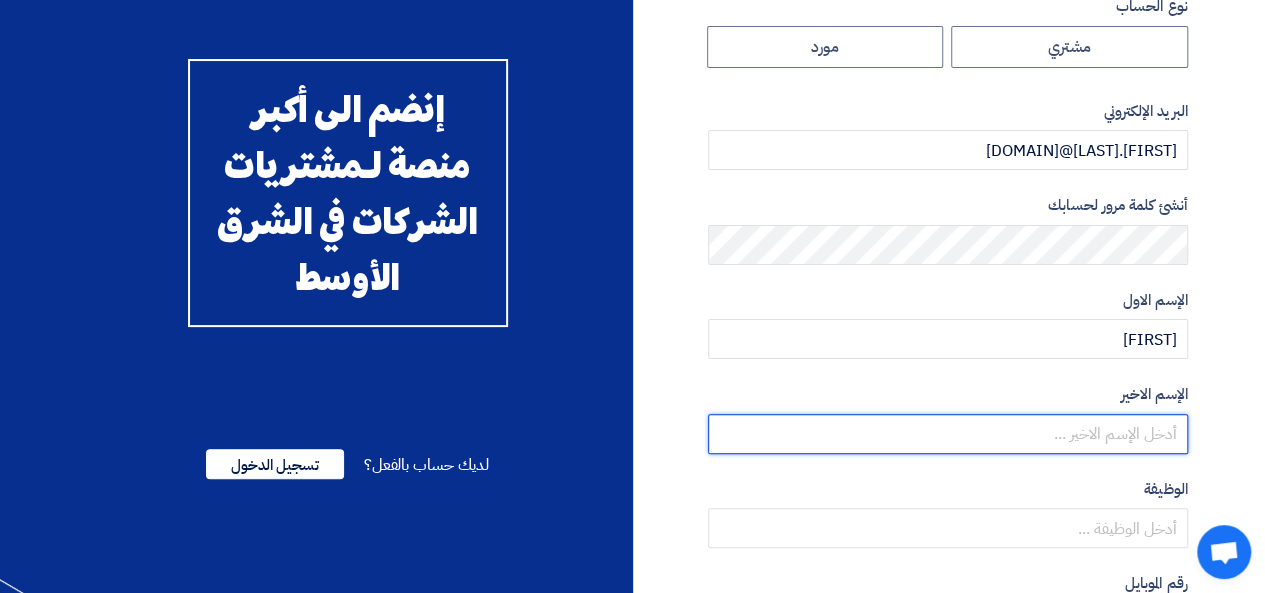 click at bounding box center [948, 434] 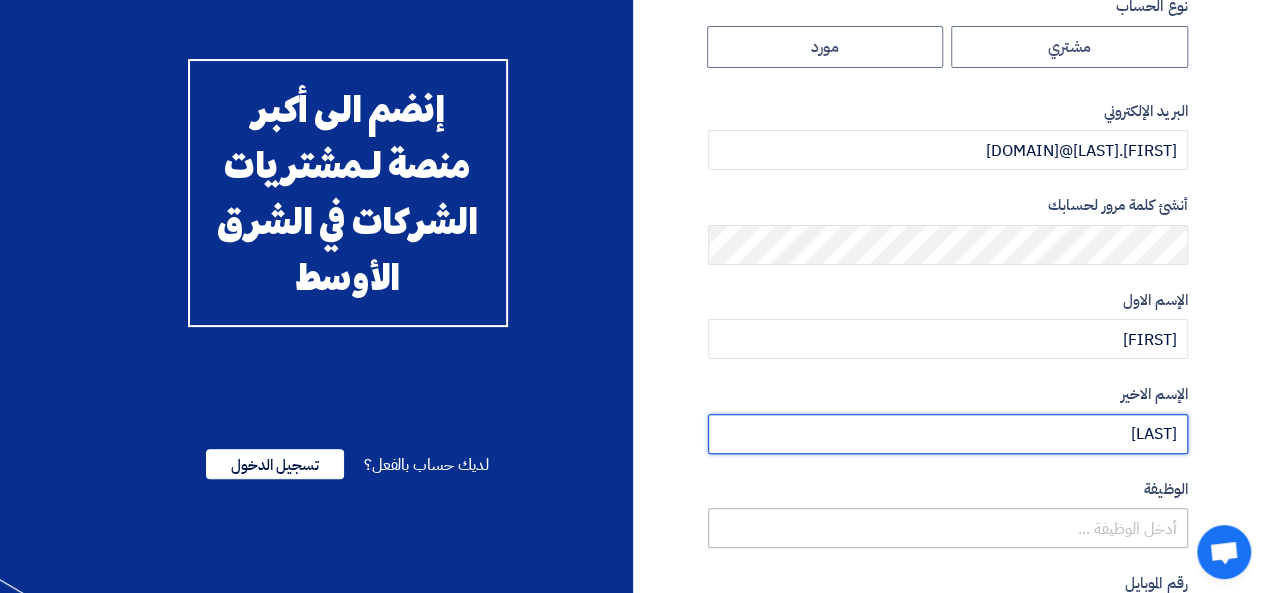 type on "[LAST]" 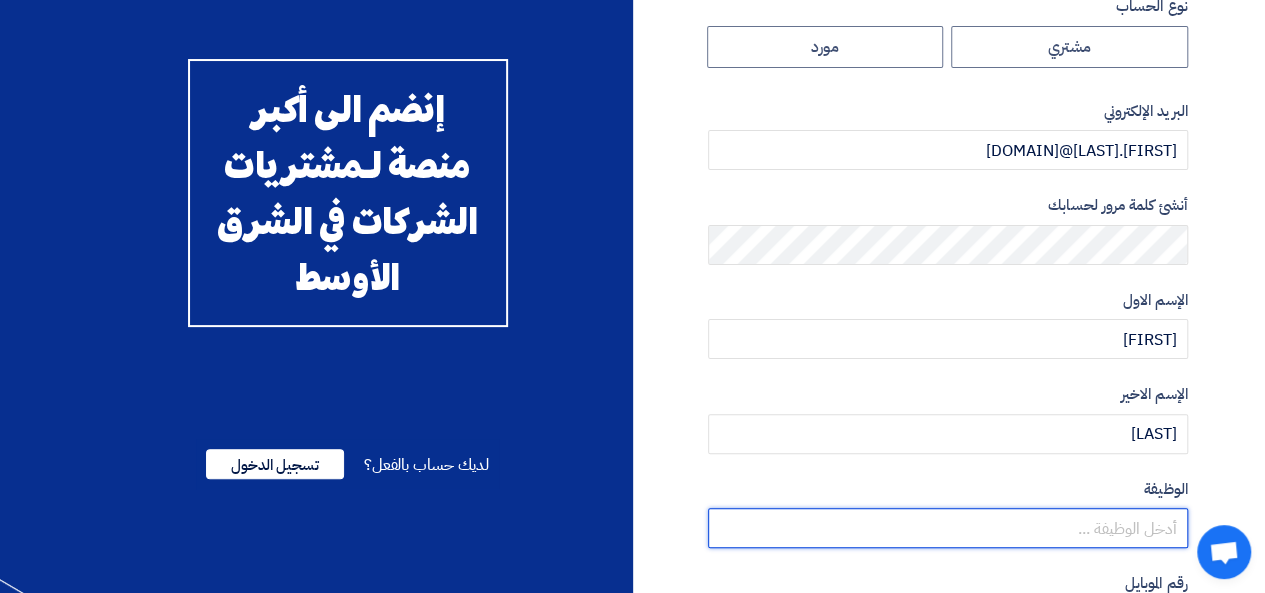 click at bounding box center [948, 528] 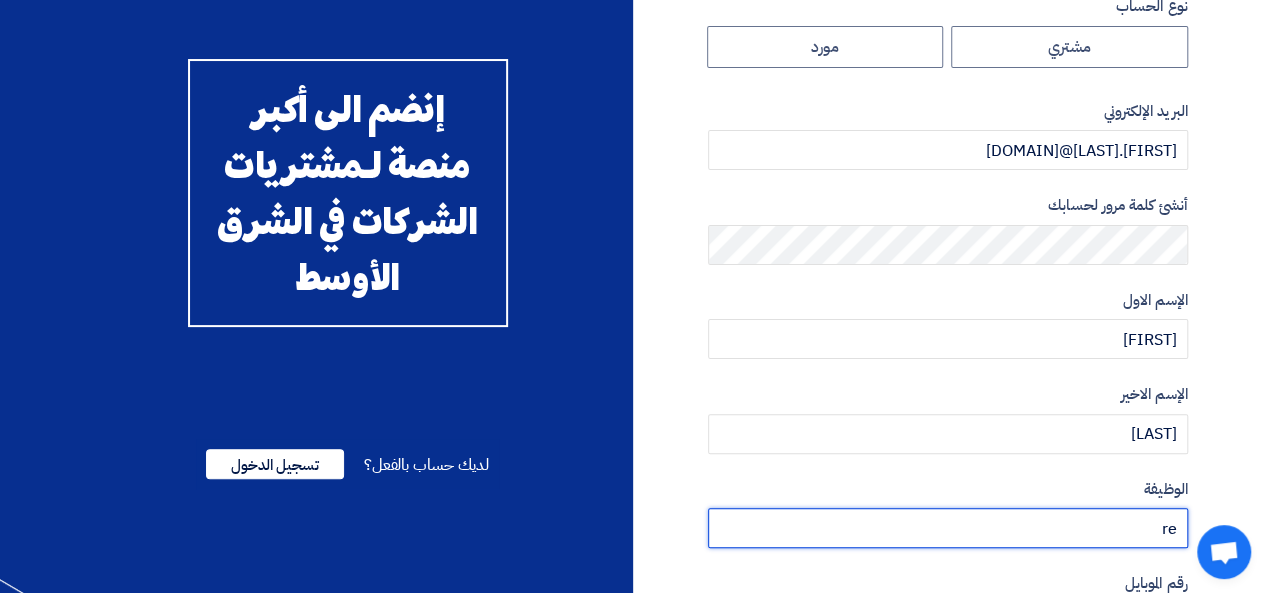 type on "r" 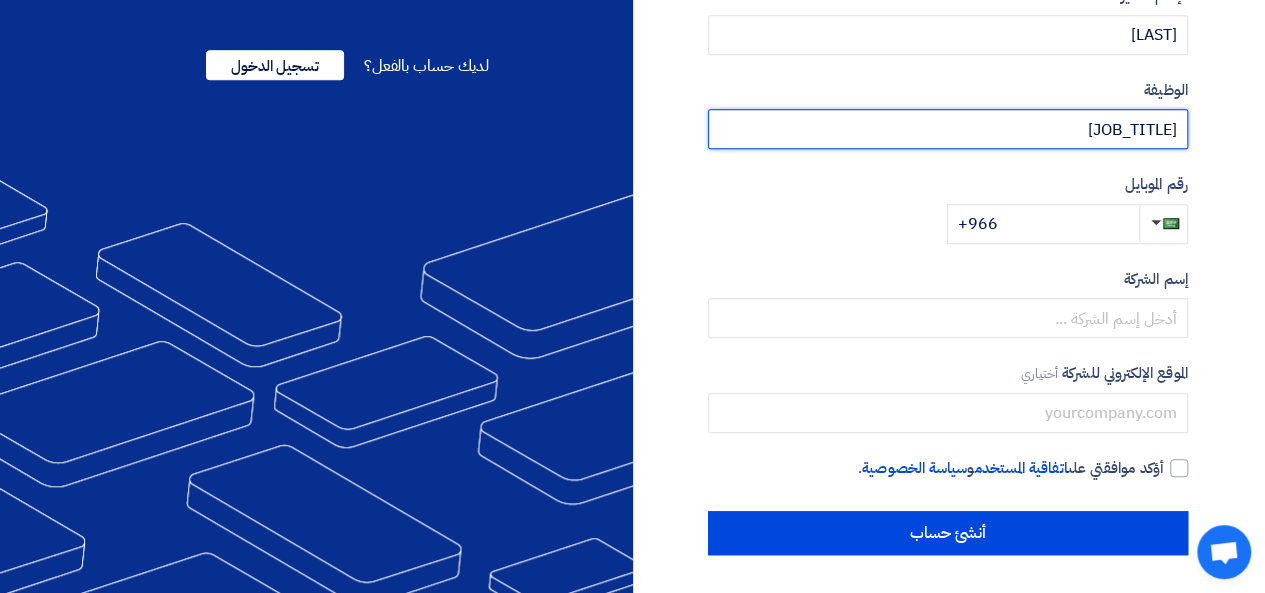 scroll, scrollTop: 503, scrollLeft: 0, axis: vertical 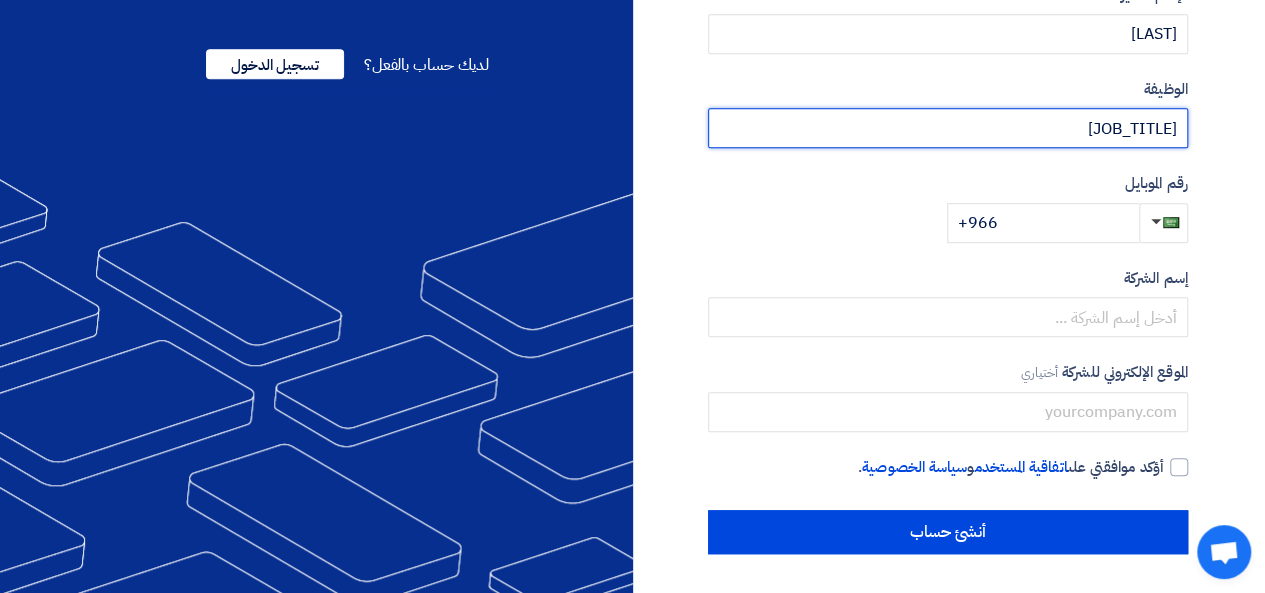 type on "[JOB_TITLE]" 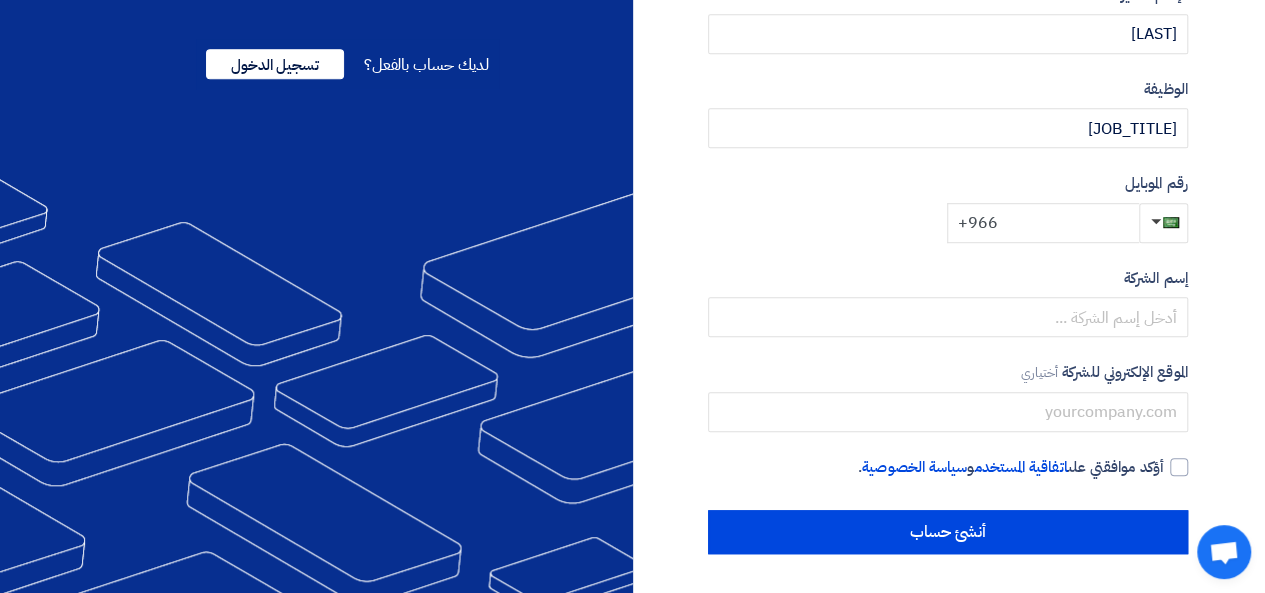 click on "+966" 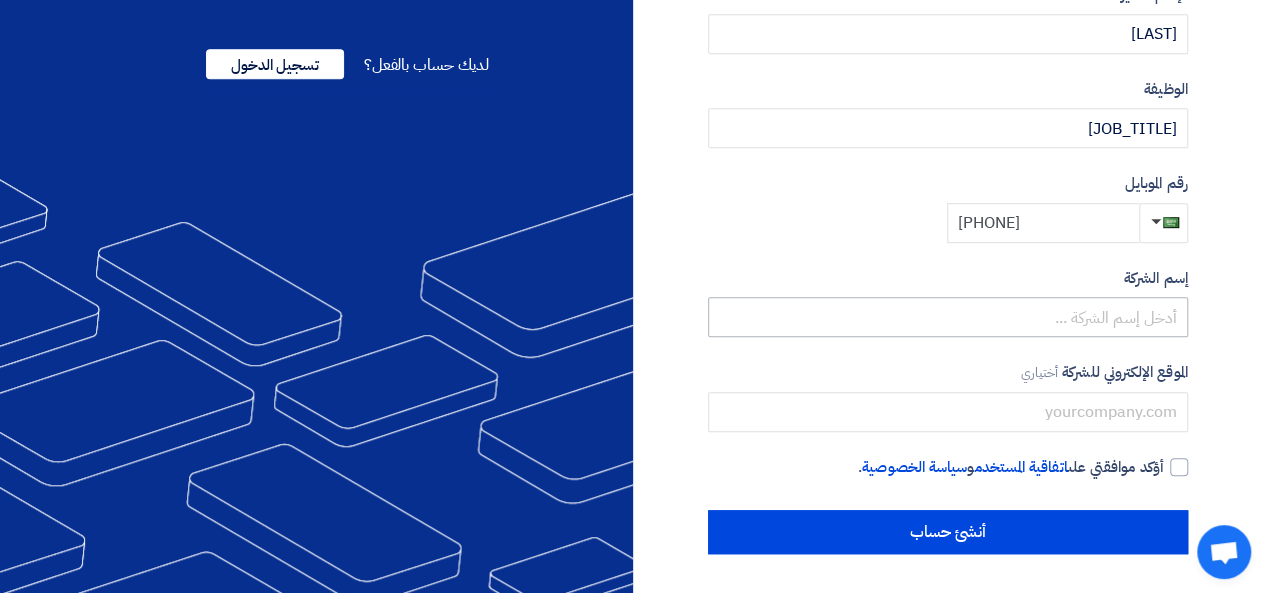 type on "[PHONE]" 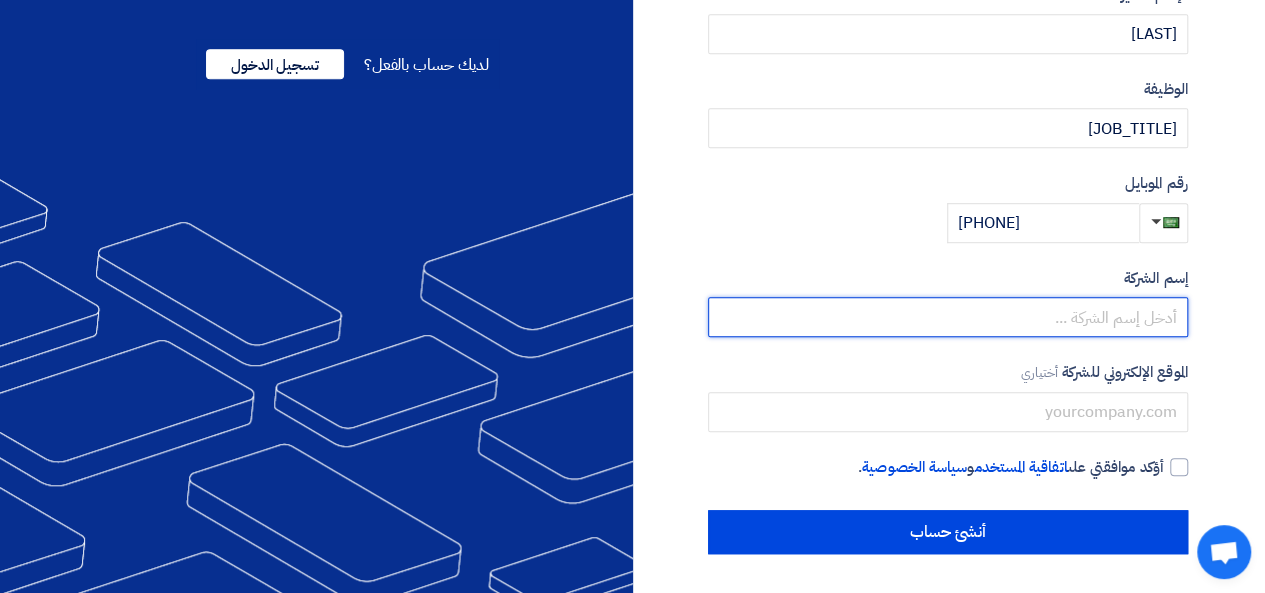 click at bounding box center [948, 317] 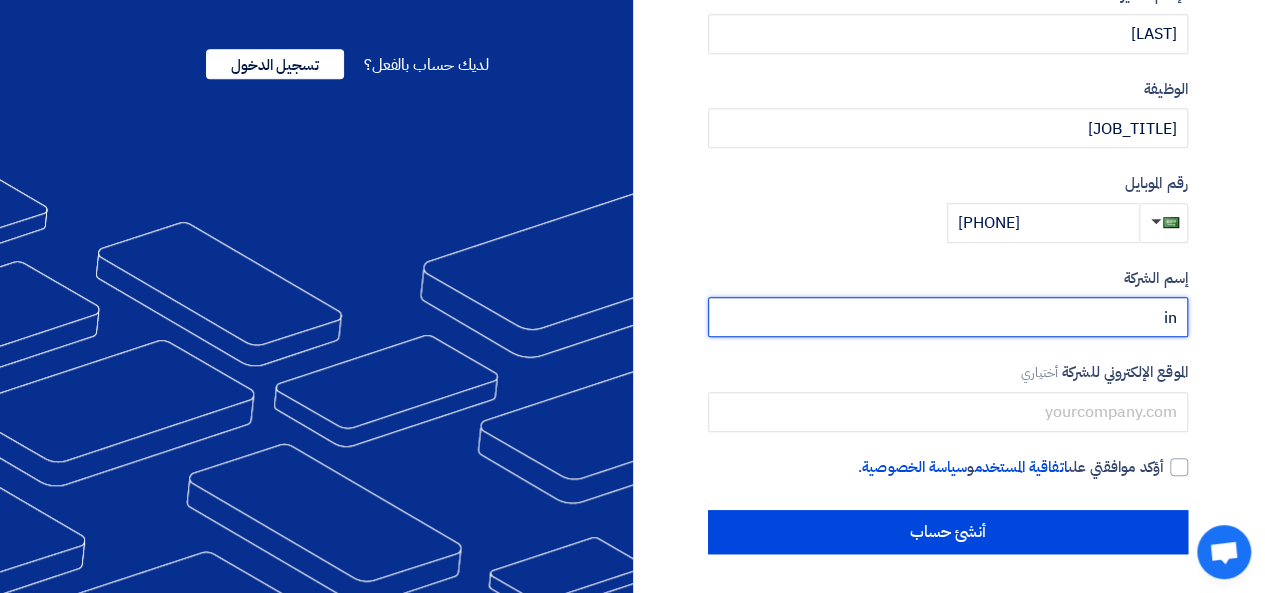 type on "i" 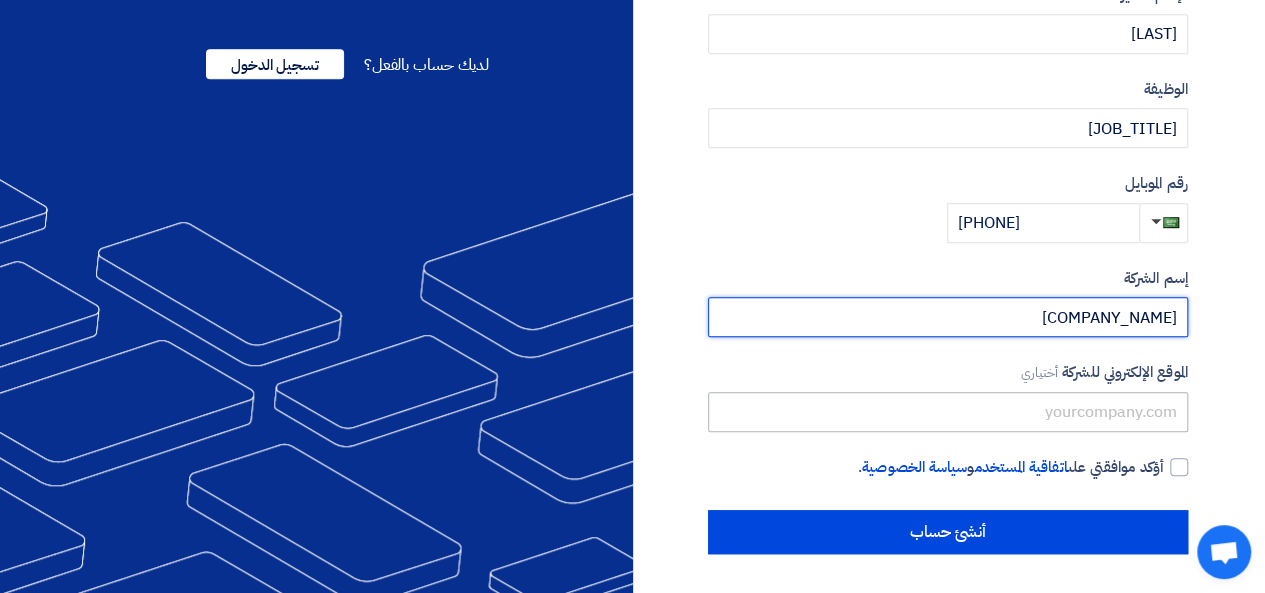 type on "[COMPANY_NAME]" 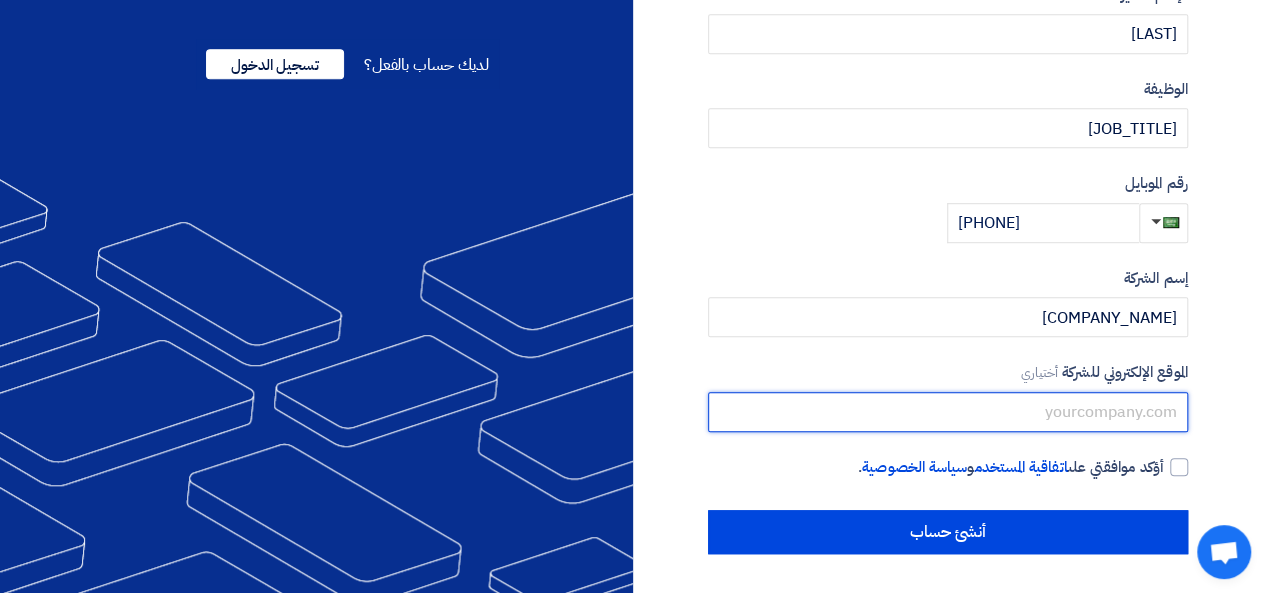 click at bounding box center [948, 412] 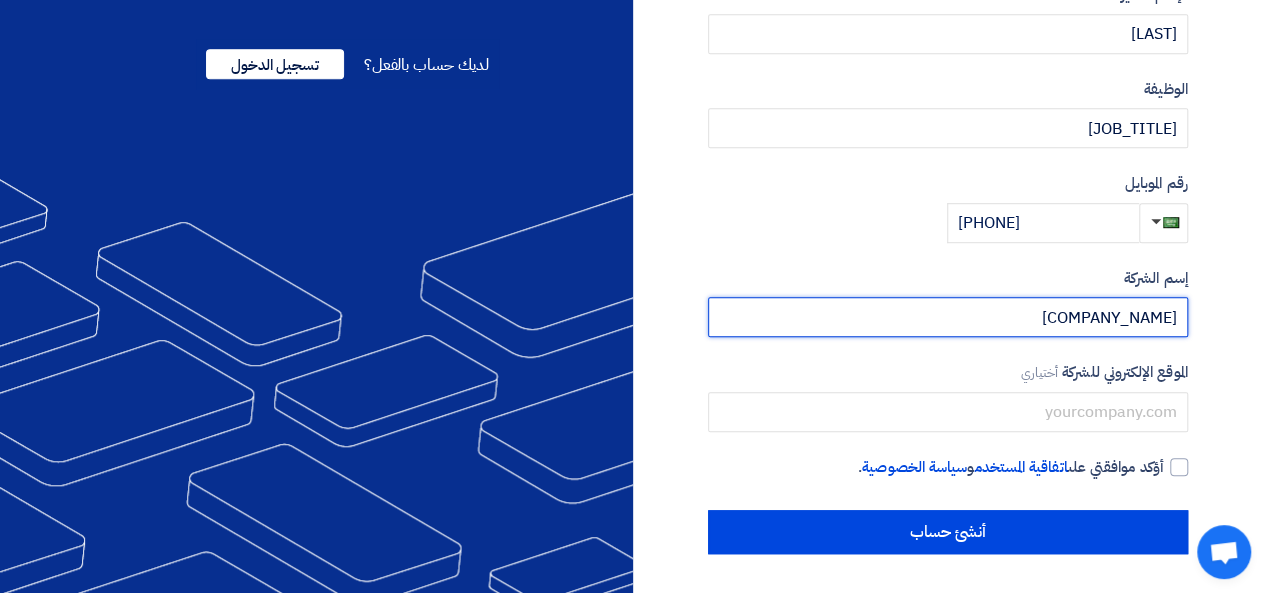click on "[COMPANY_NAME]" at bounding box center (948, 317) 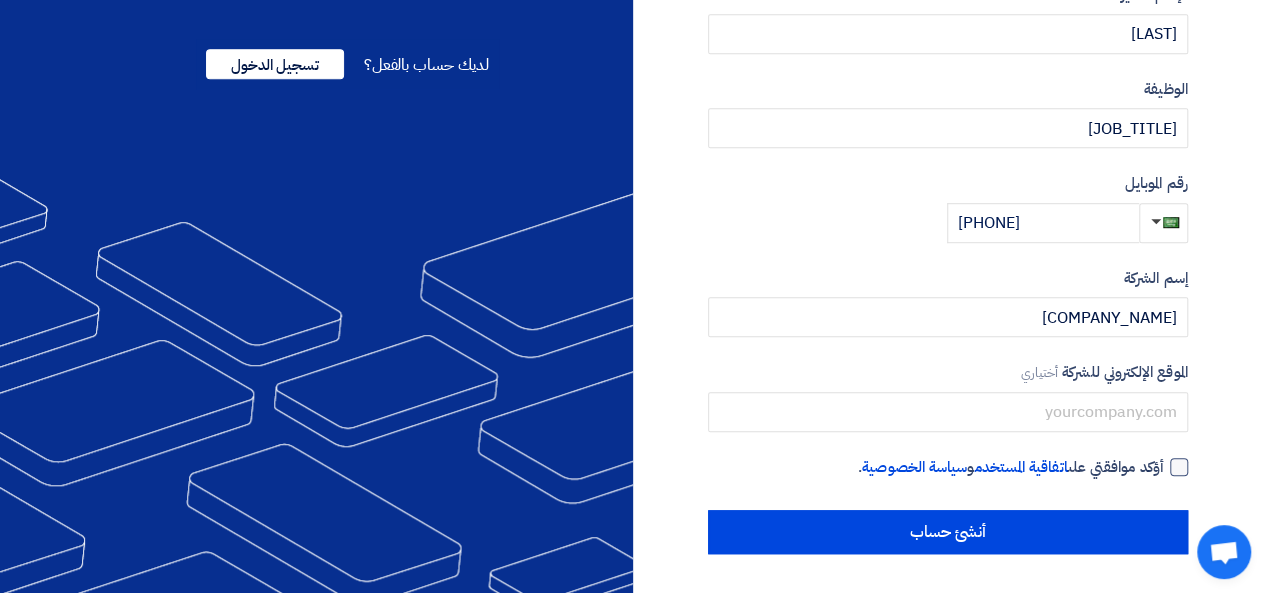 click 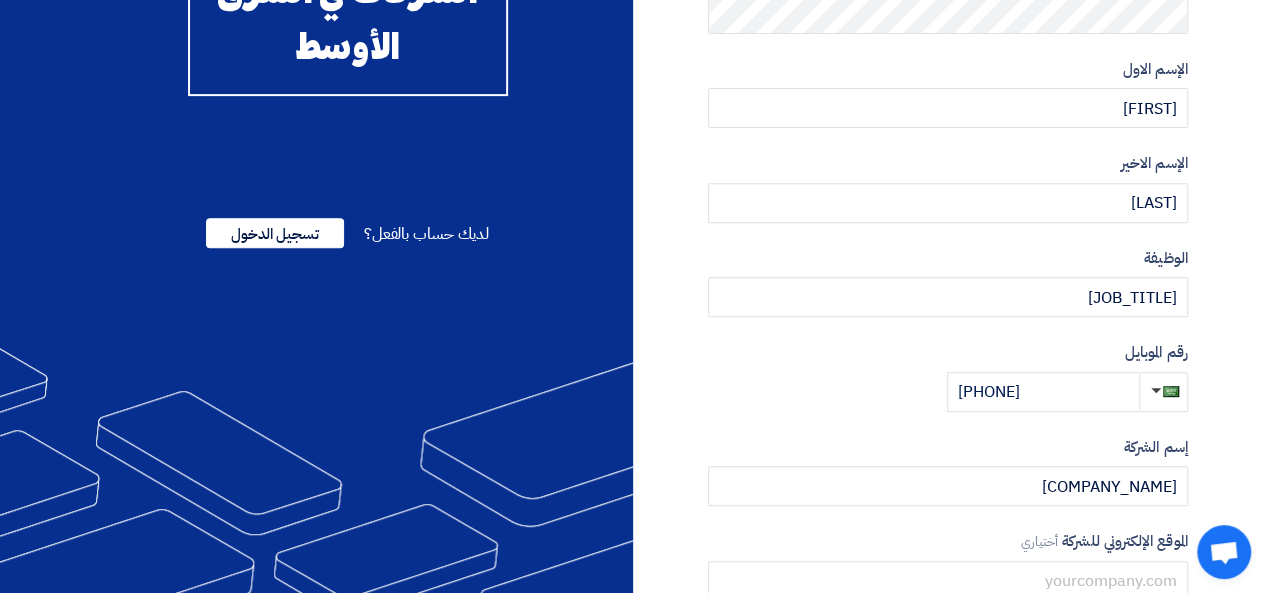 scroll, scrollTop: 303, scrollLeft: 0, axis: vertical 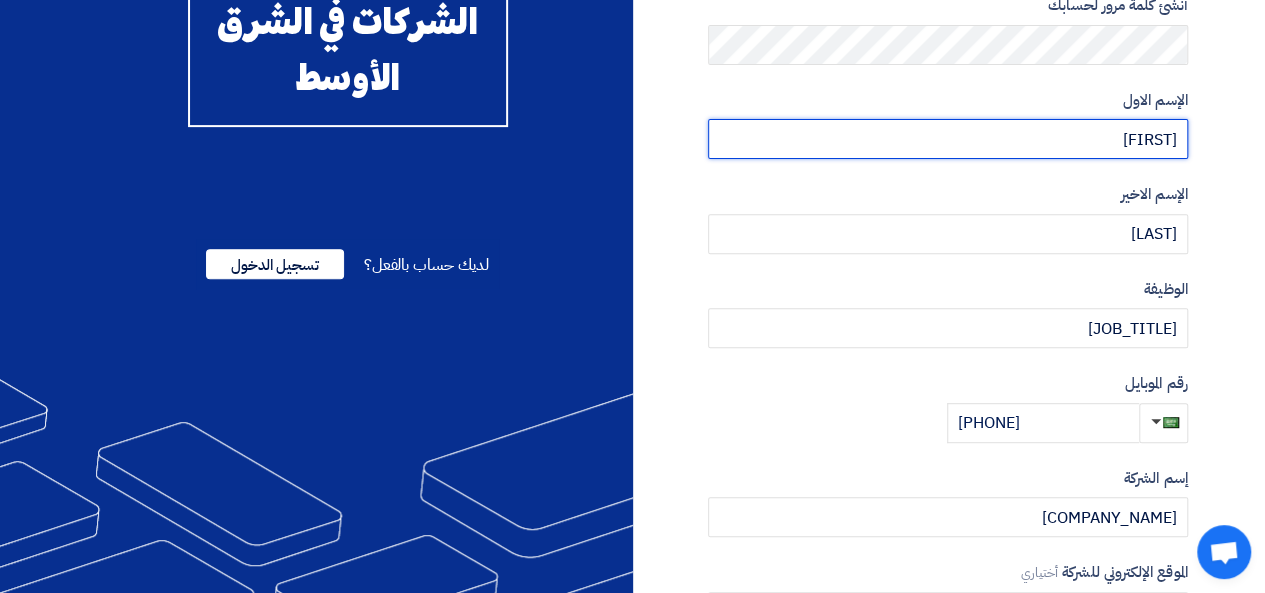 click on "[FIRST]" at bounding box center [948, 139] 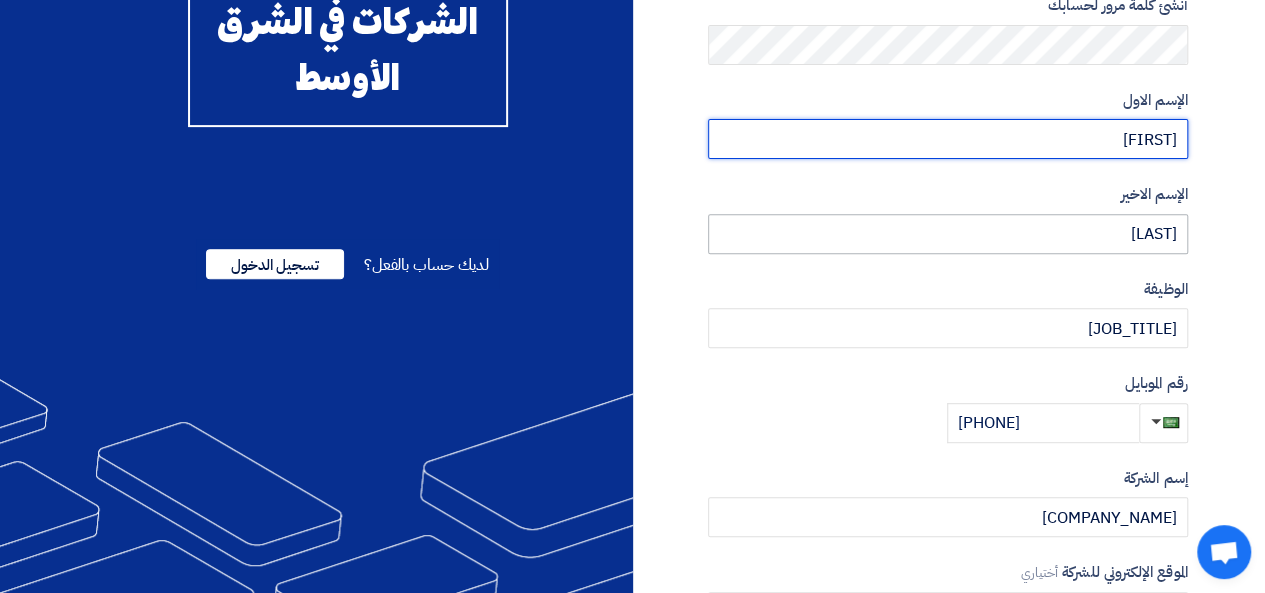 type on "[FIRST]" 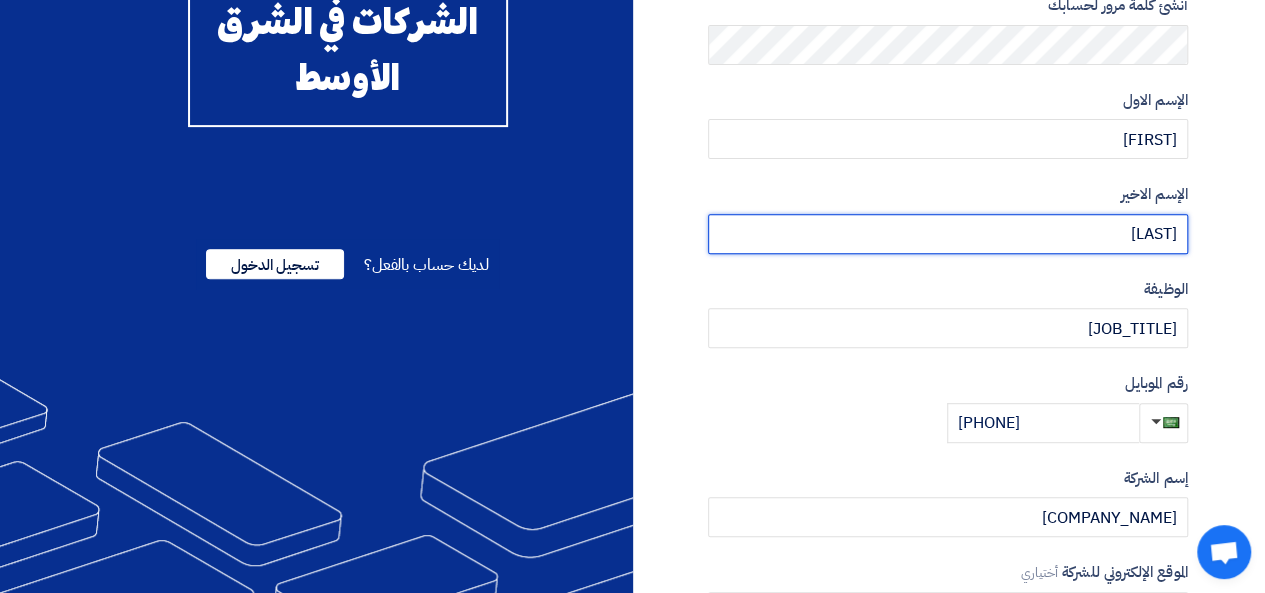 click on "[LAST]" at bounding box center (948, 234) 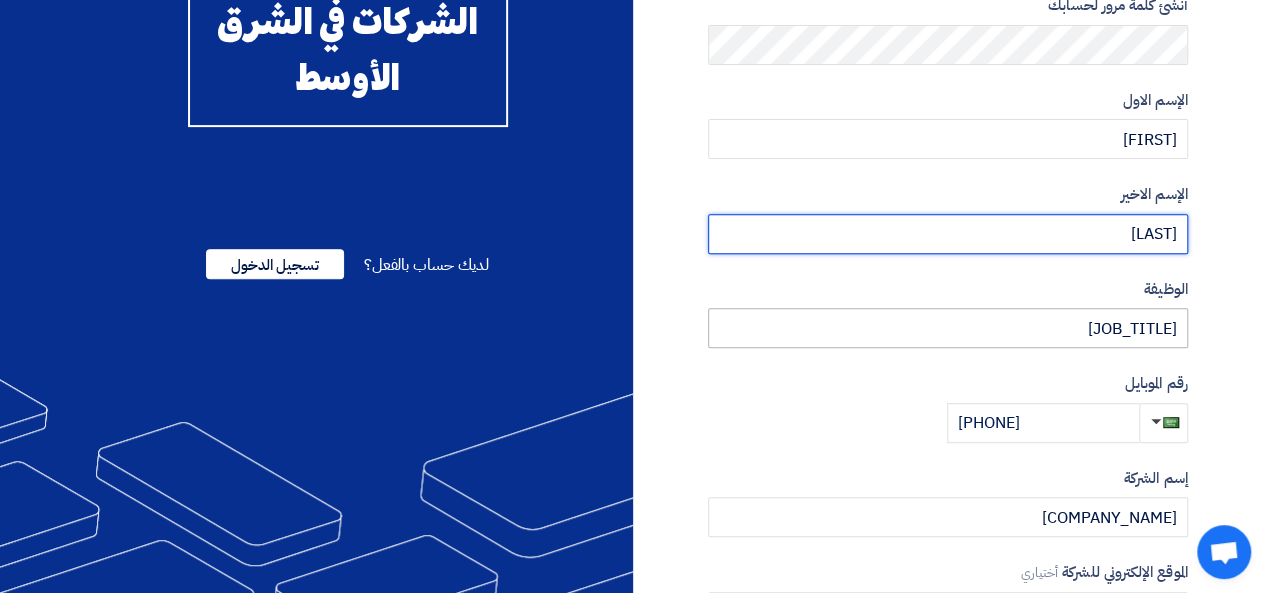 type on "[LAST]" 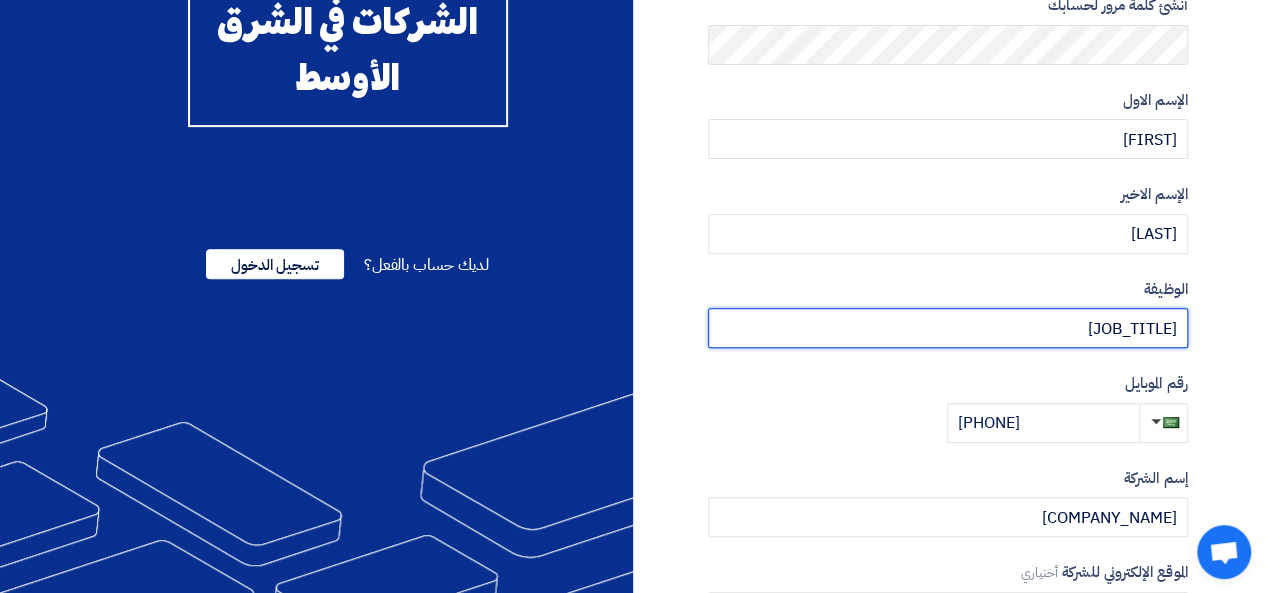 click on "[JOB_TITLE]" at bounding box center [948, 328] 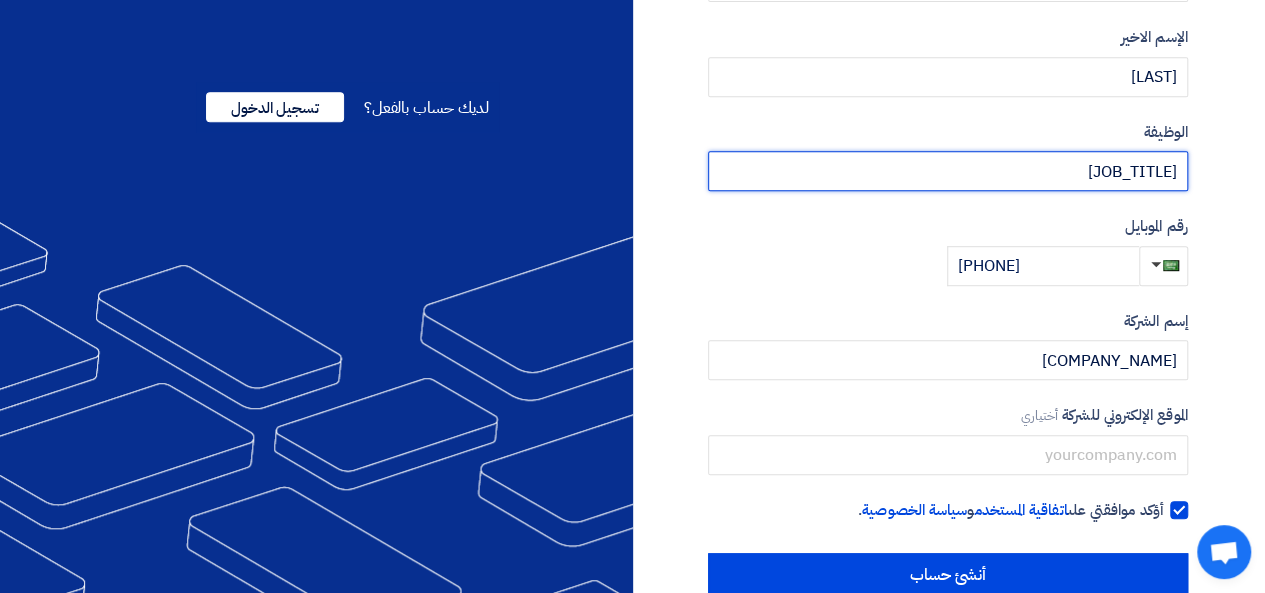 scroll, scrollTop: 503, scrollLeft: 0, axis: vertical 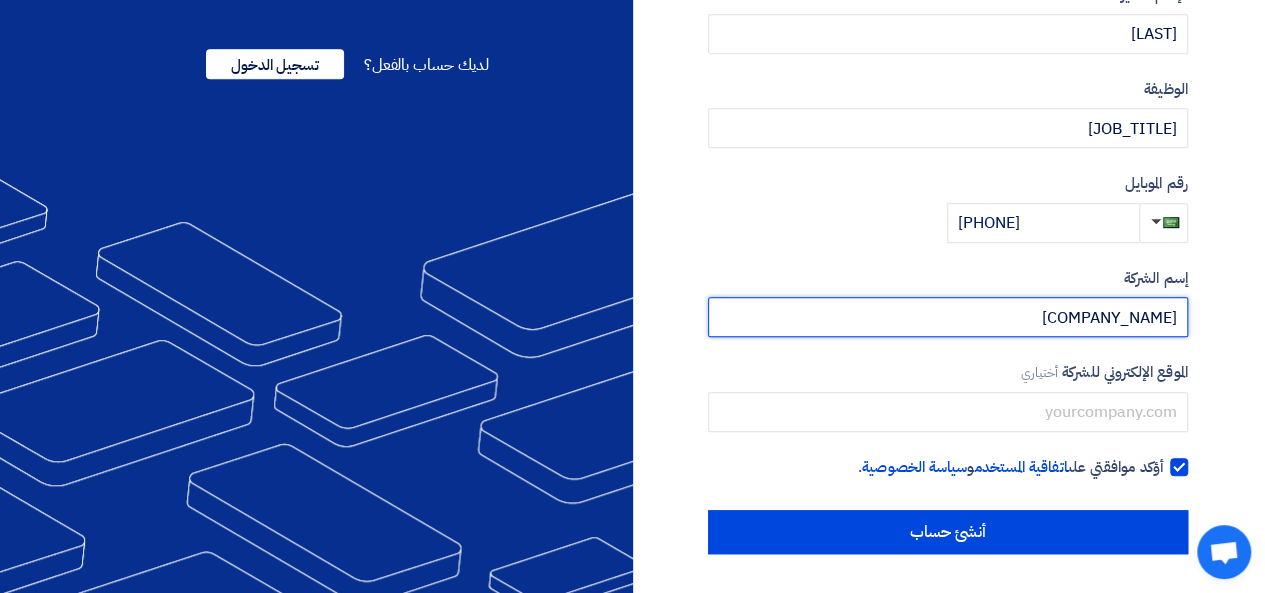 click on "[COMPANY_NAME]" at bounding box center (948, 317) 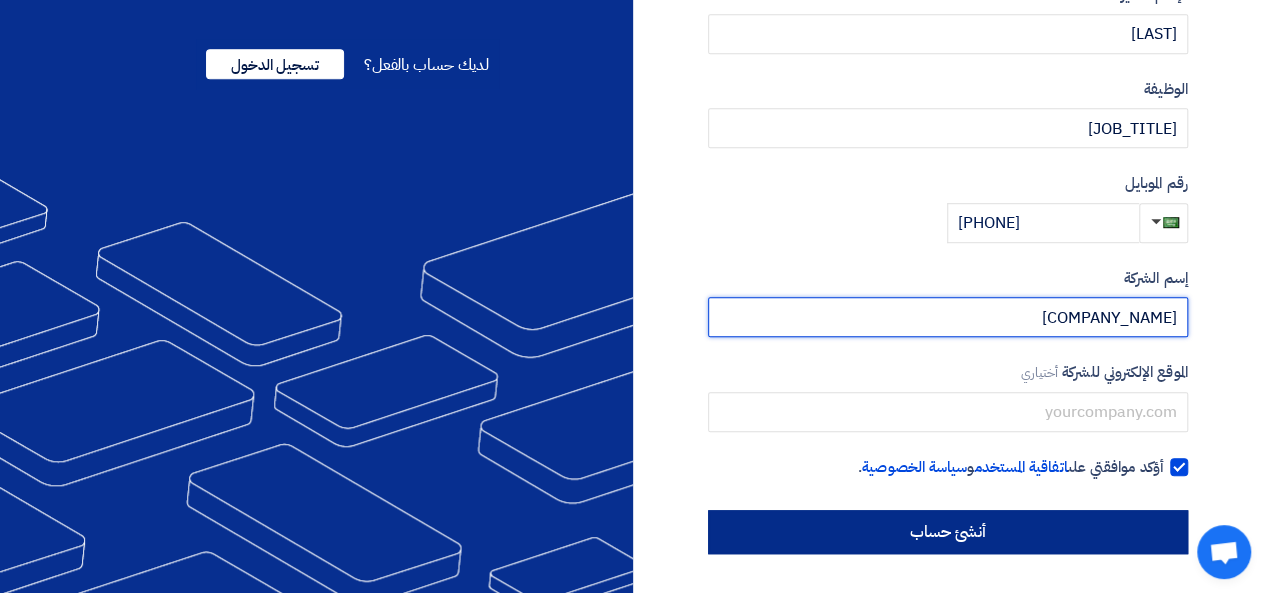 type on "[COMPANY_NAME]" 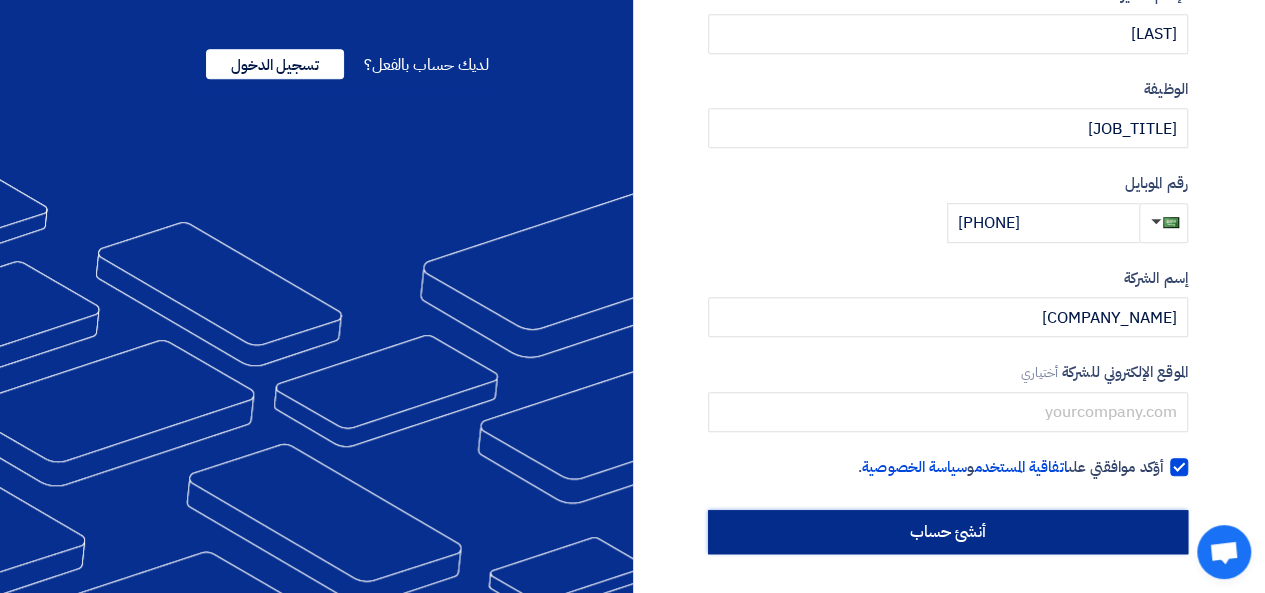 click on "أنشئ حساب" 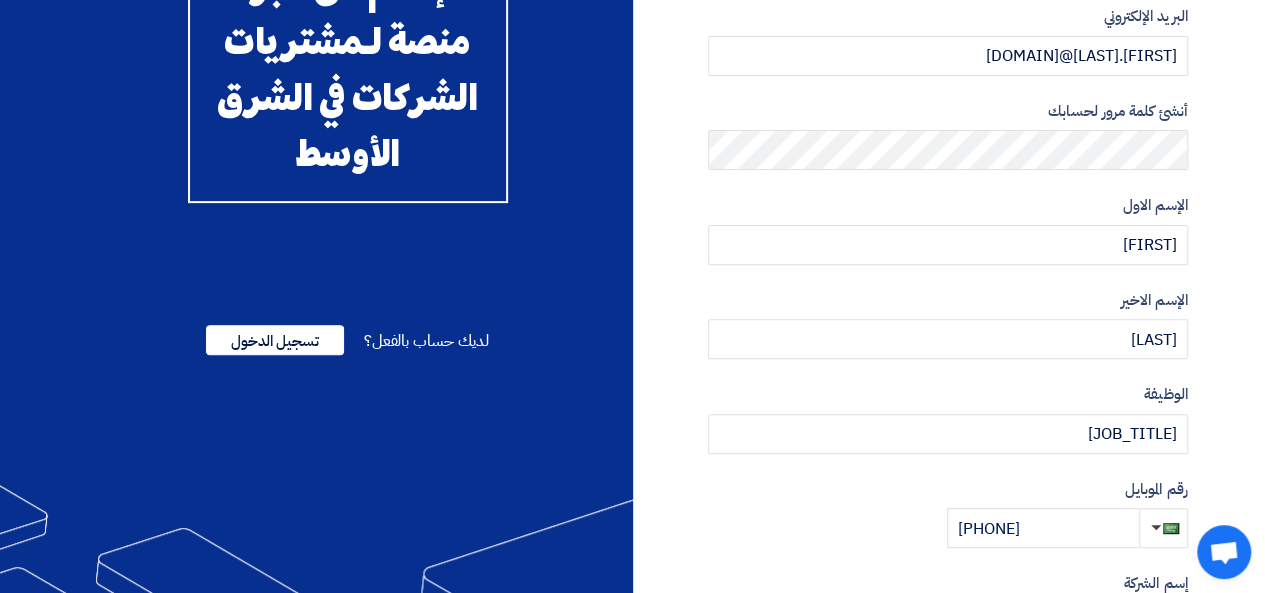scroll, scrollTop: 0, scrollLeft: 0, axis: both 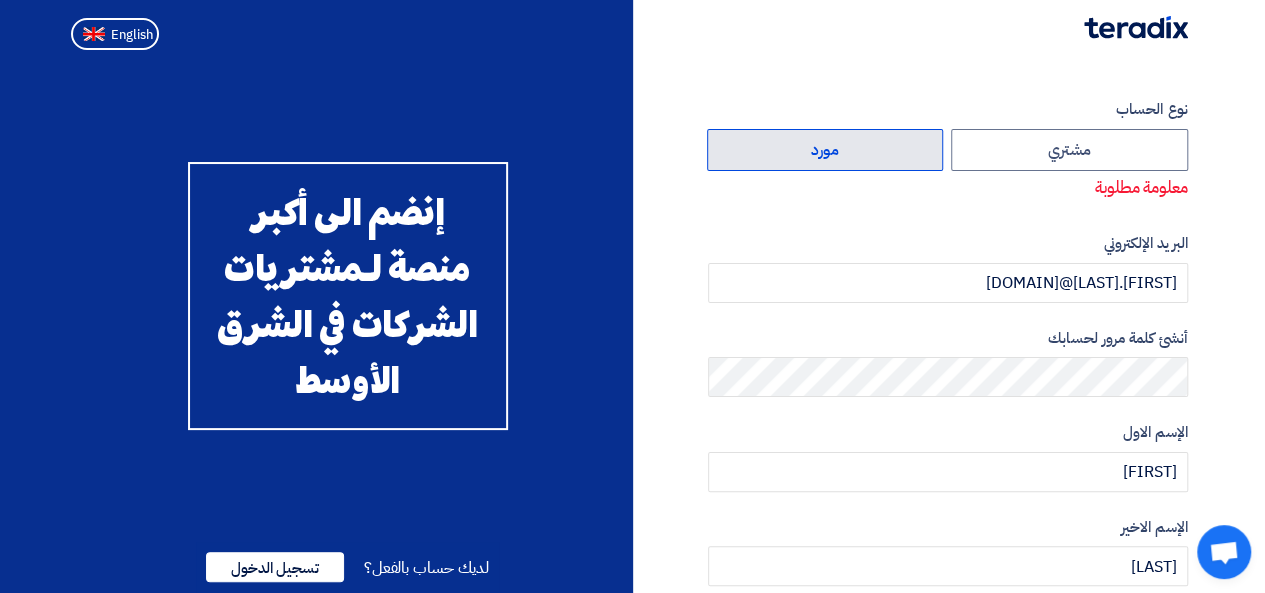 click on "مورد" 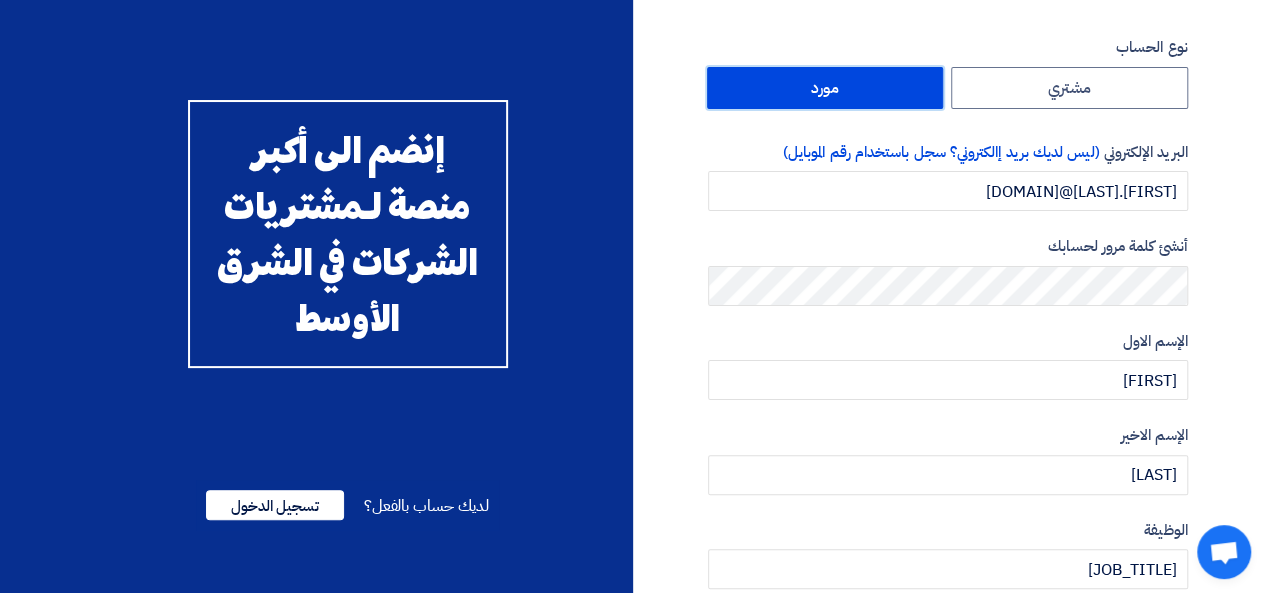 scroll, scrollTop: 200, scrollLeft: 0, axis: vertical 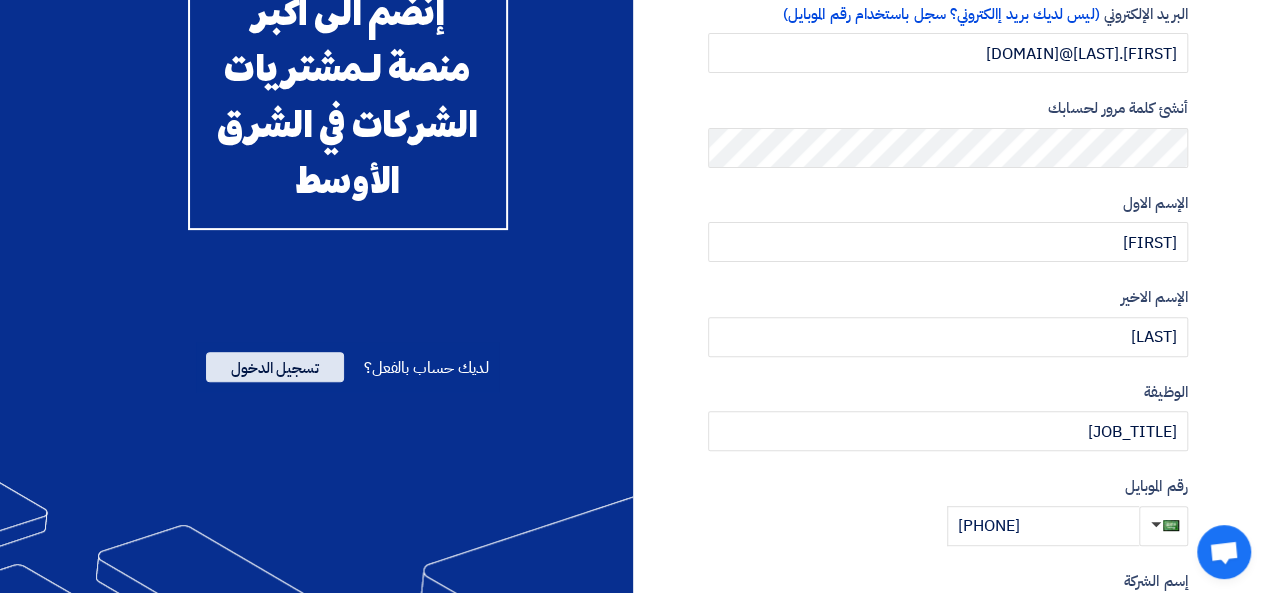click on "تسجيل الدخول" 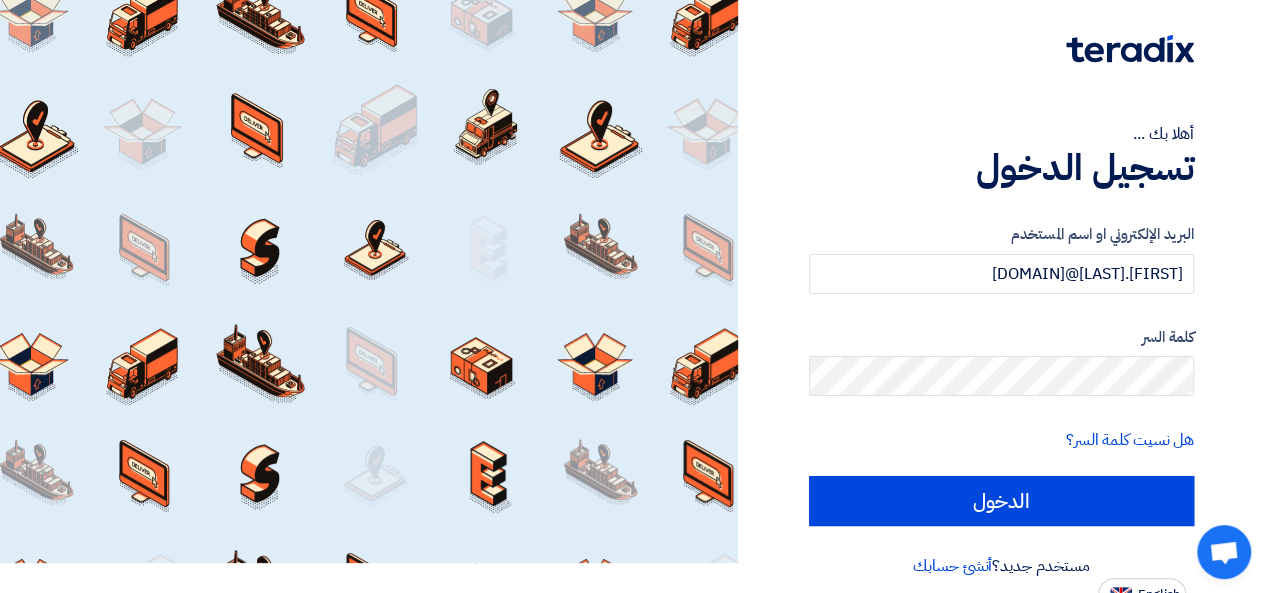 scroll, scrollTop: 46, scrollLeft: 0, axis: vertical 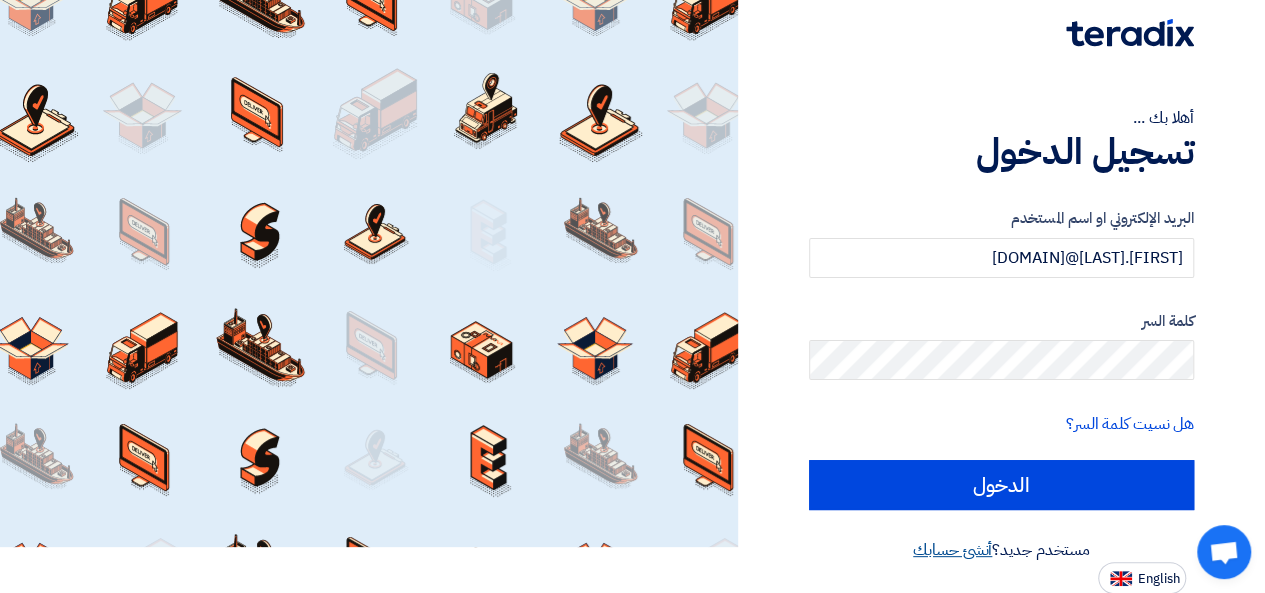 click on "أنشئ حسابك" 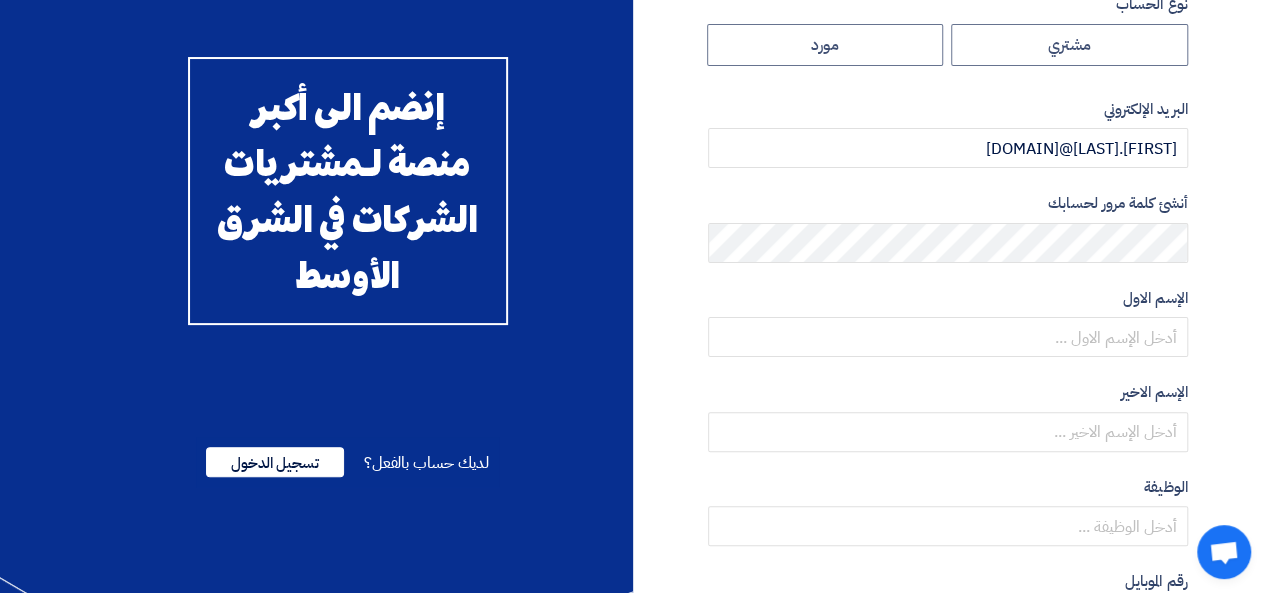scroll, scrollTop: 200, scrollLeft: 0, axis: vertical 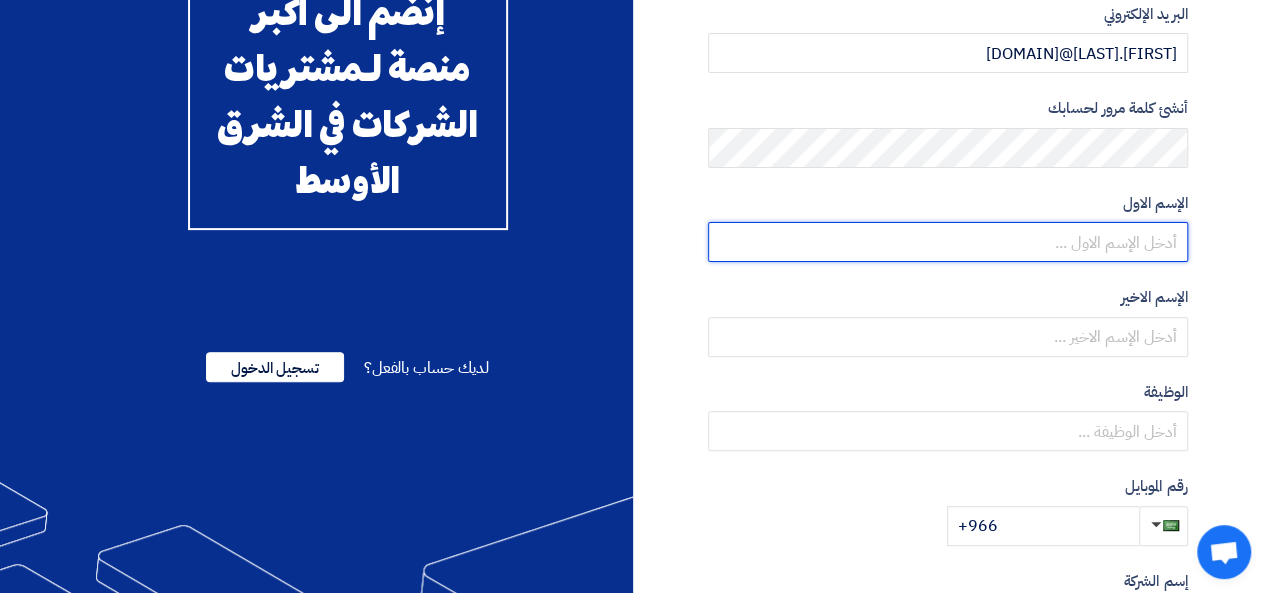 click at bounding box center (948, 242) 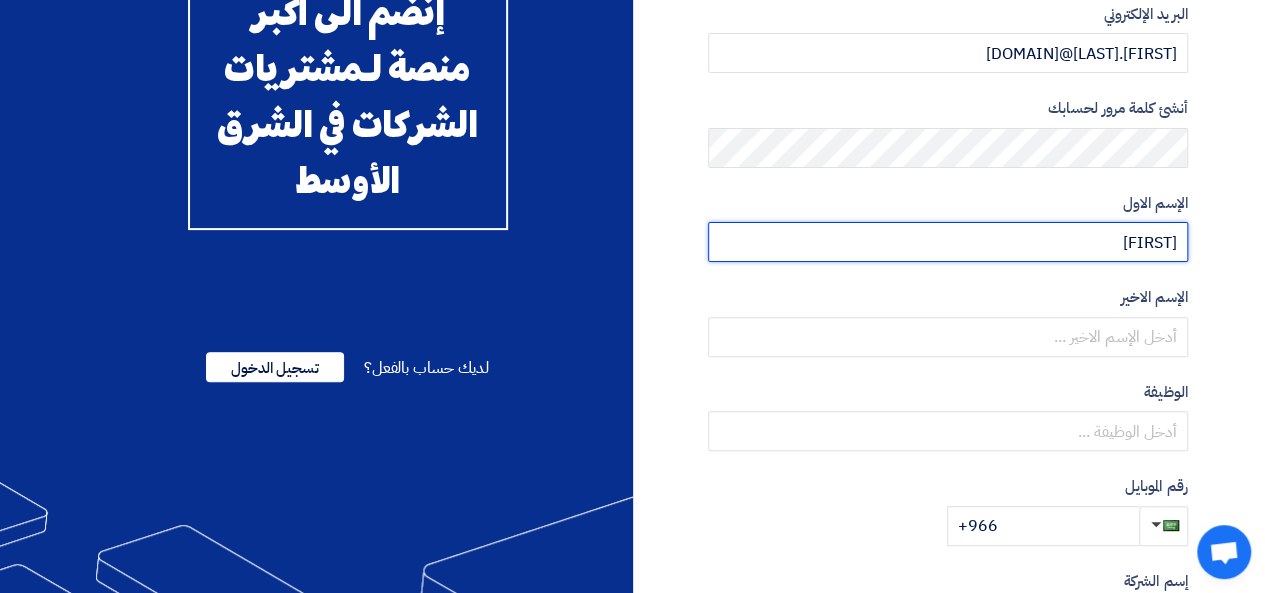 type on "[FIRST]" 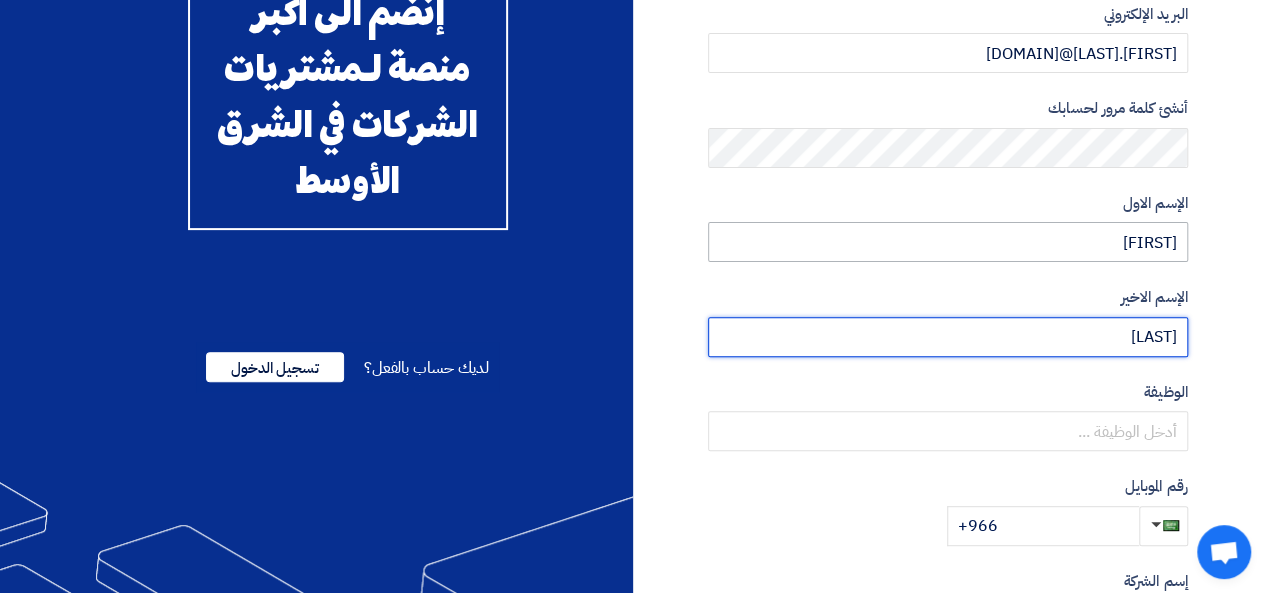 type on "[LAST]" 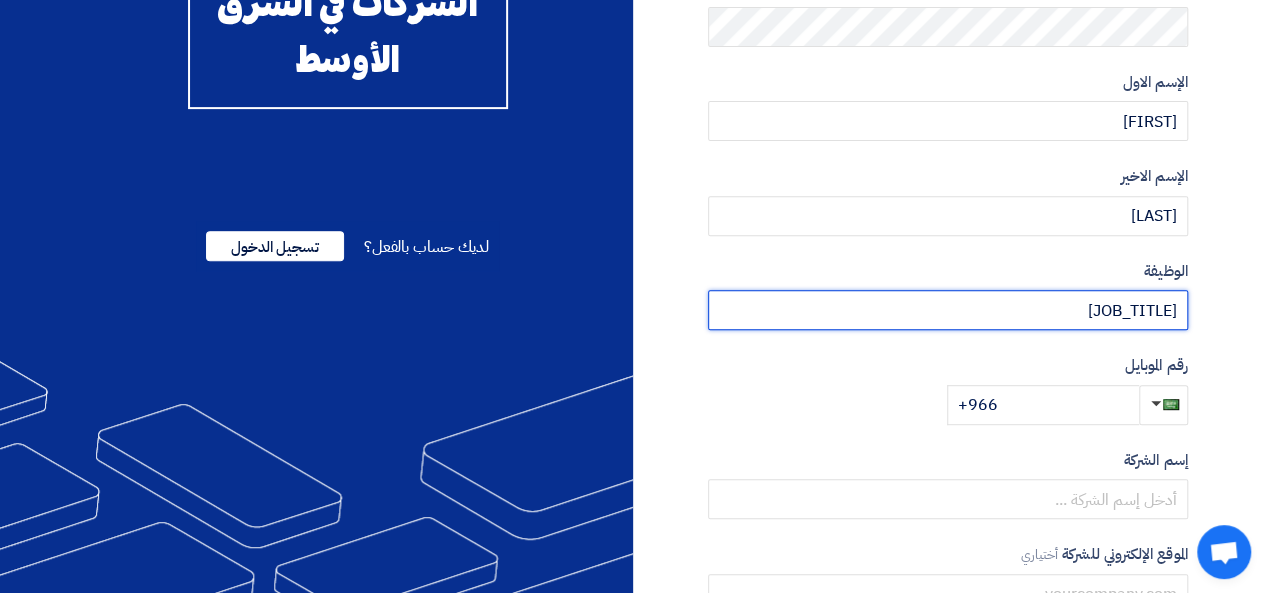 scroll, scrollTop: 500, scrollLeft: 0, axis: vertical 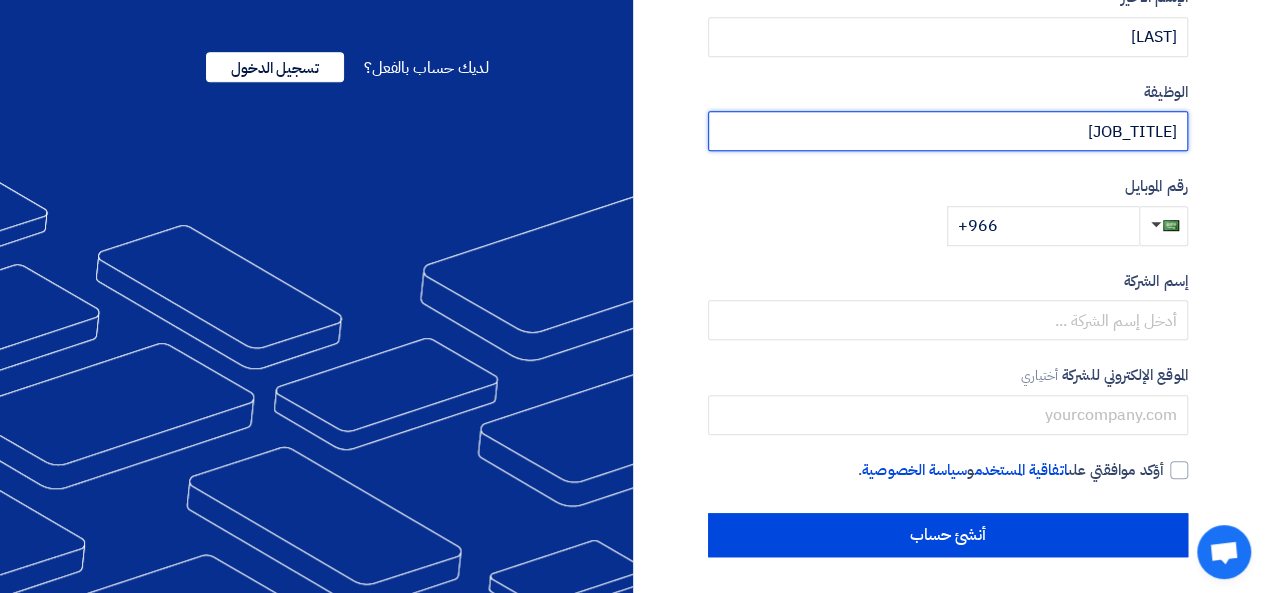 type on "[JOB_TITLE]" 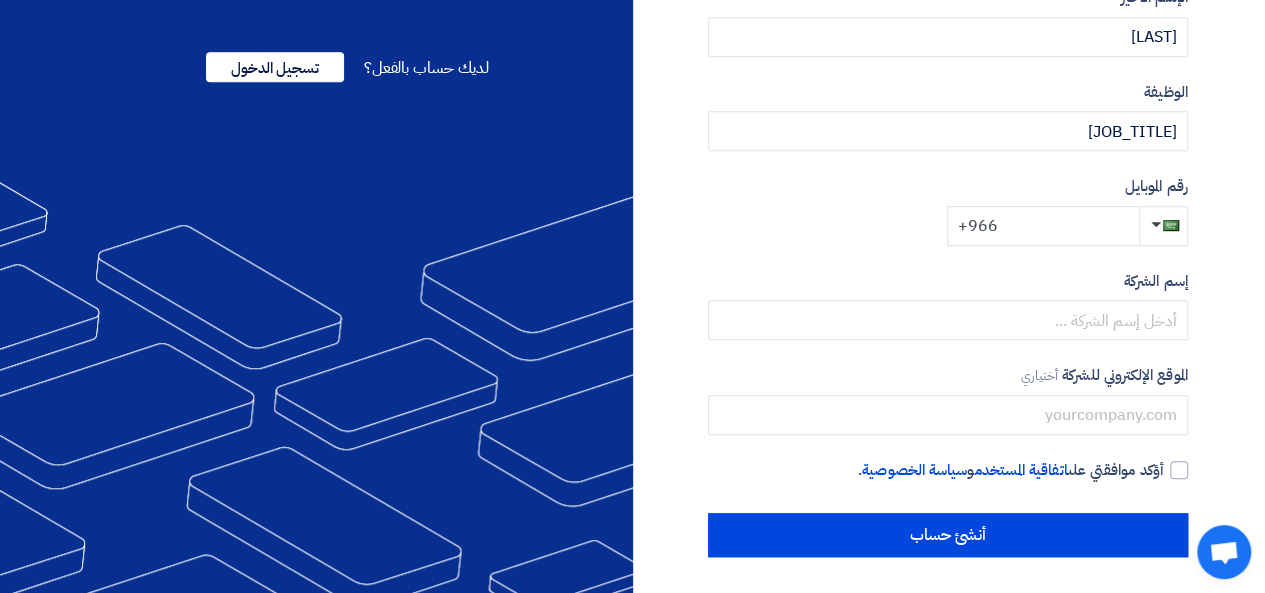 click on "+966" 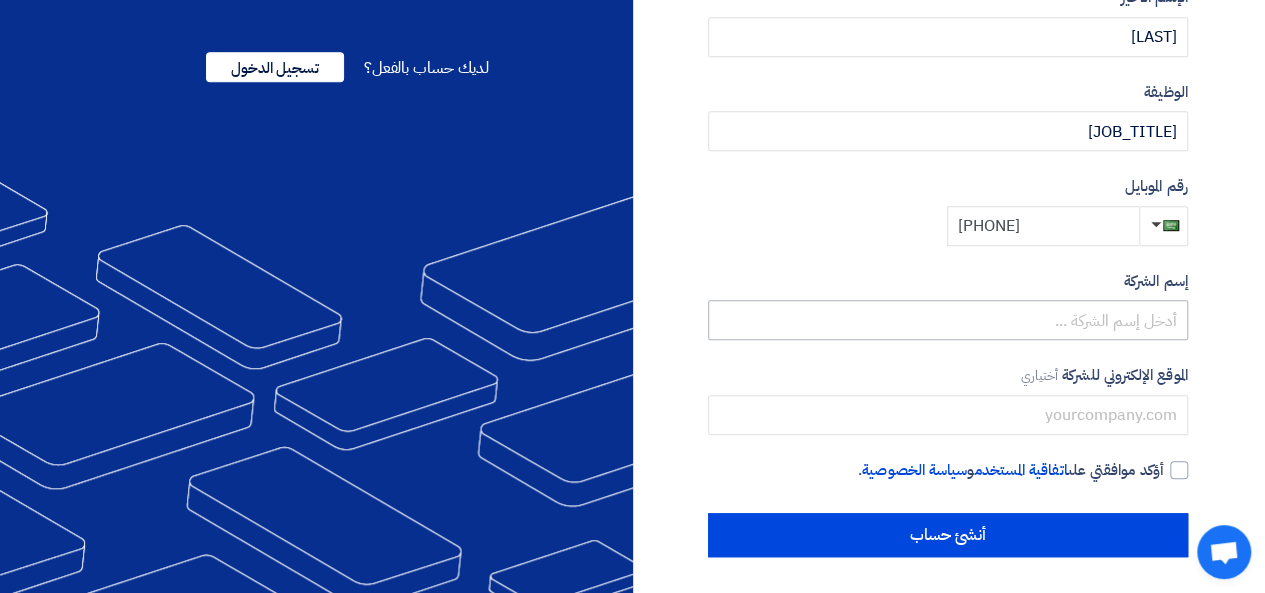 type on "[PHONE]" 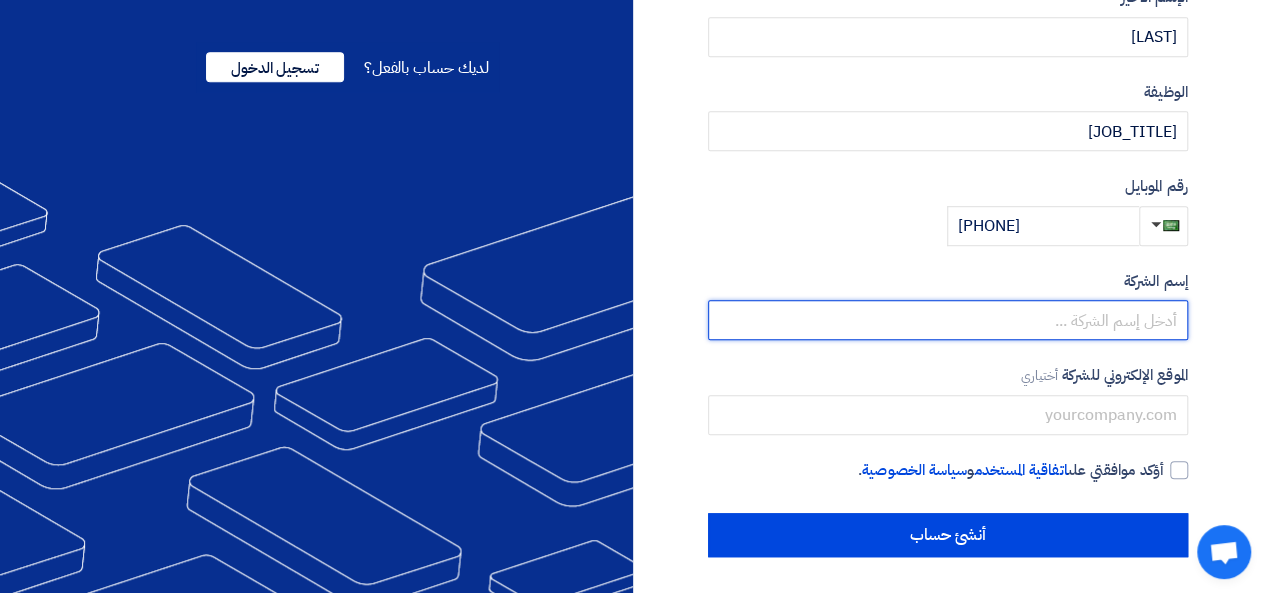 click at bounding box center (948, 320) 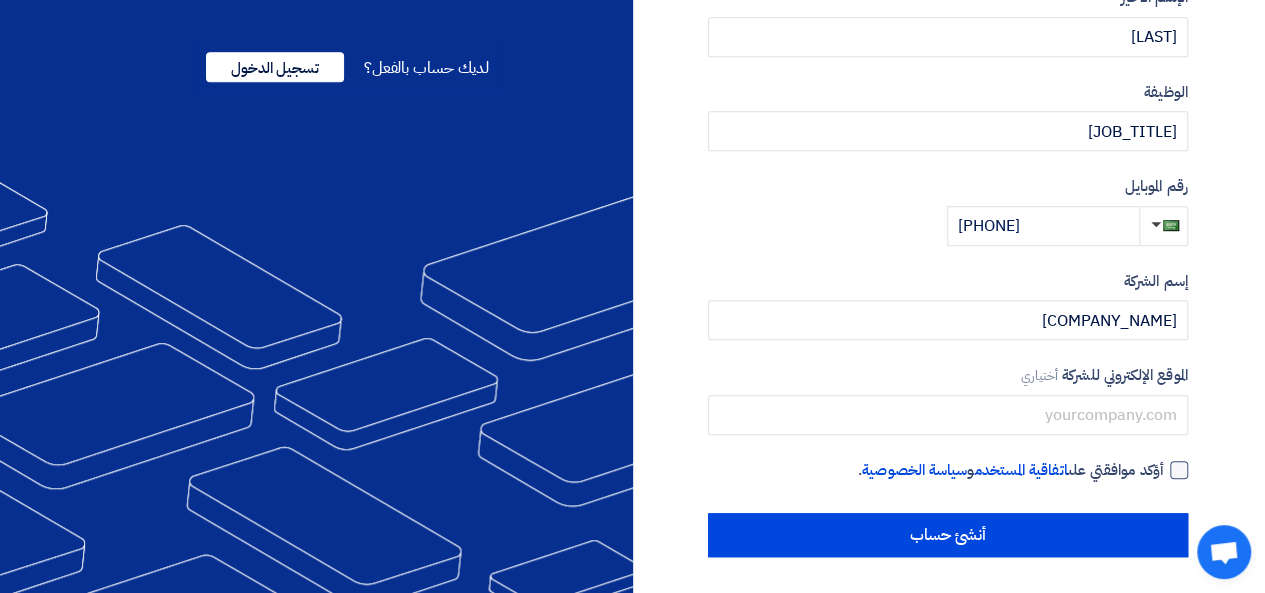 click 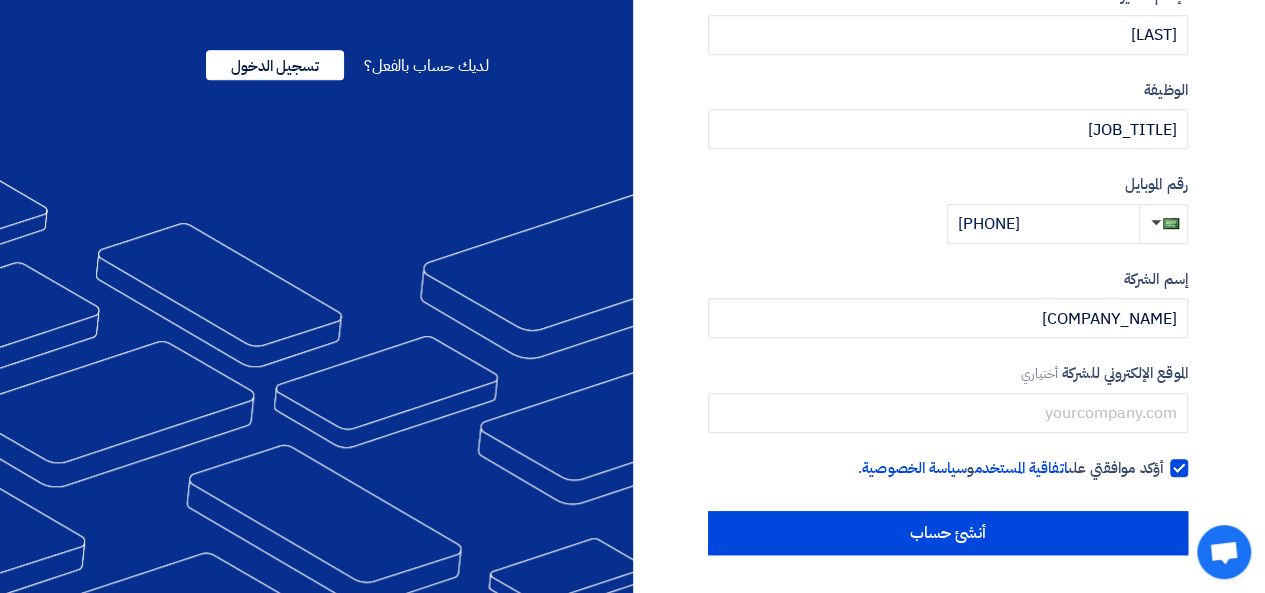 scroll, scrollTop: 503, scrollLeft: 0, axis: vertical 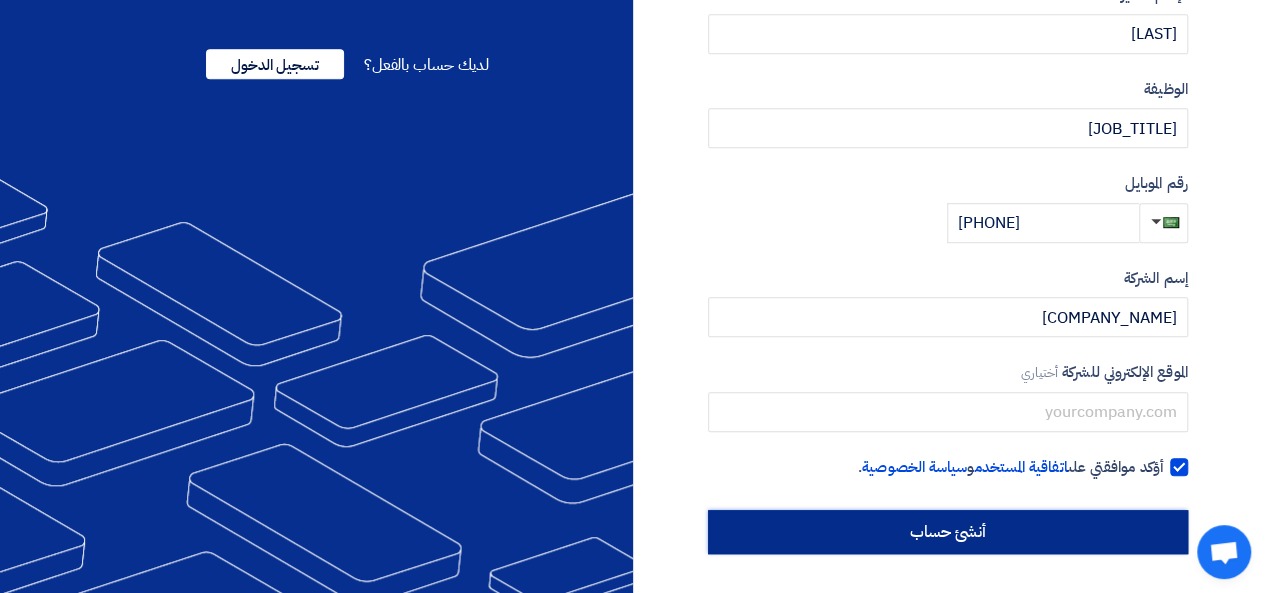 click on "أنشئ حساب" 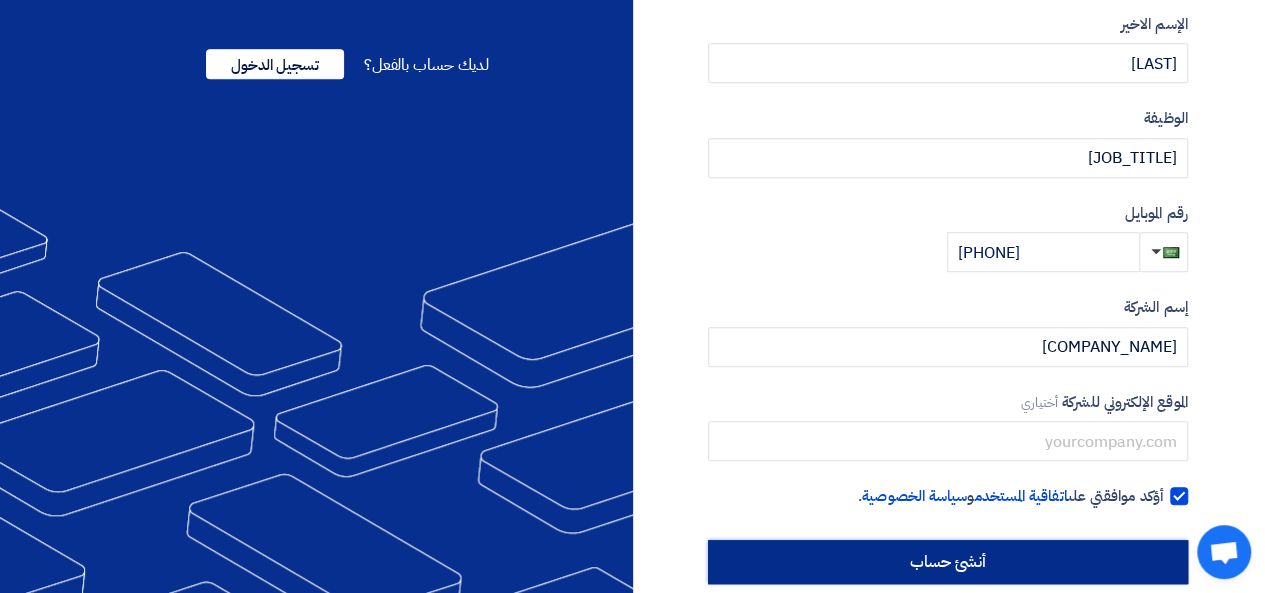 scroll, scrollTop: 0, scrollLeft: 0, axis: both 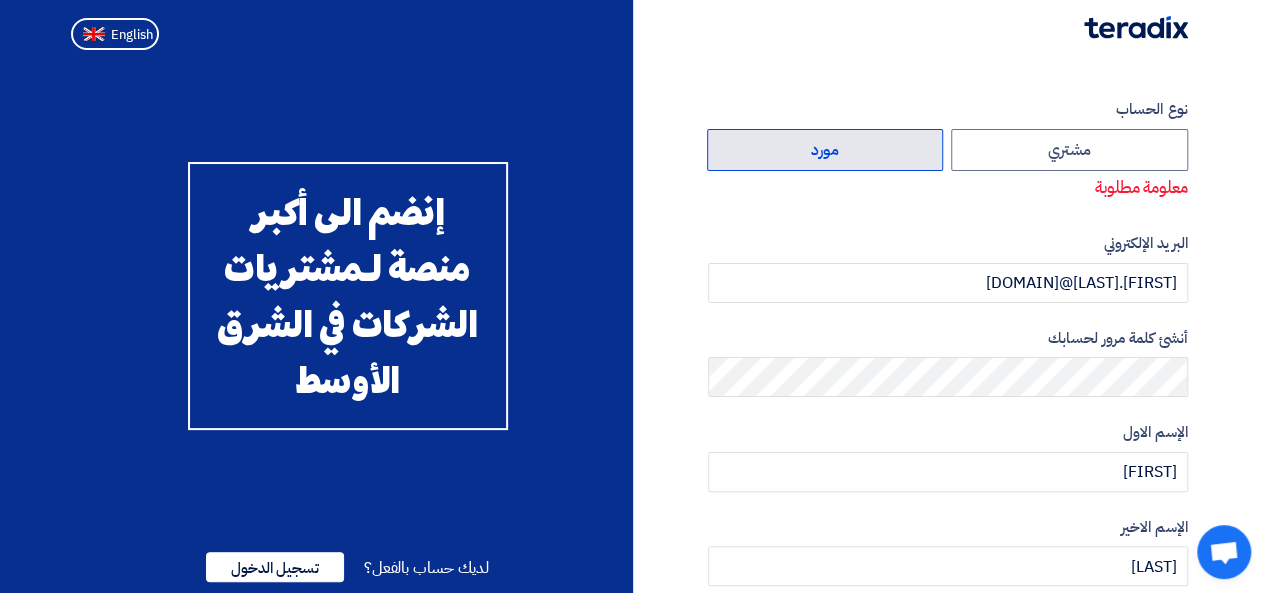 click on "مورد" 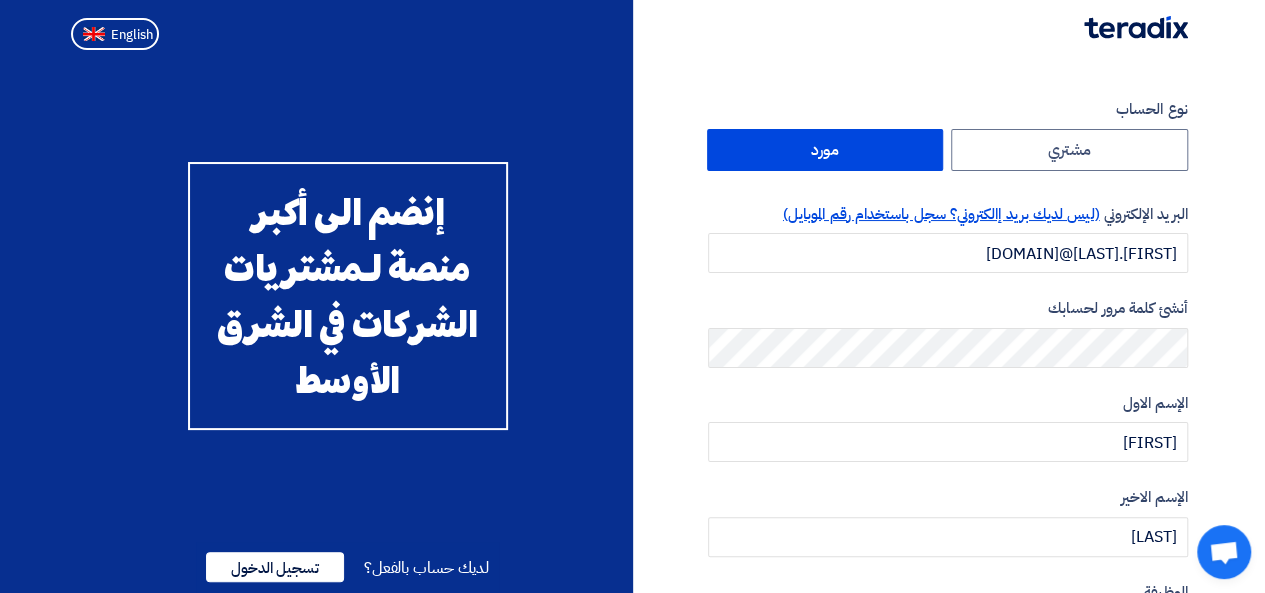 click on "(ليس لديك بريد إالكتروني؟ سجل باستخدام رقم الموبايل)" at bounding box center (941, 214) 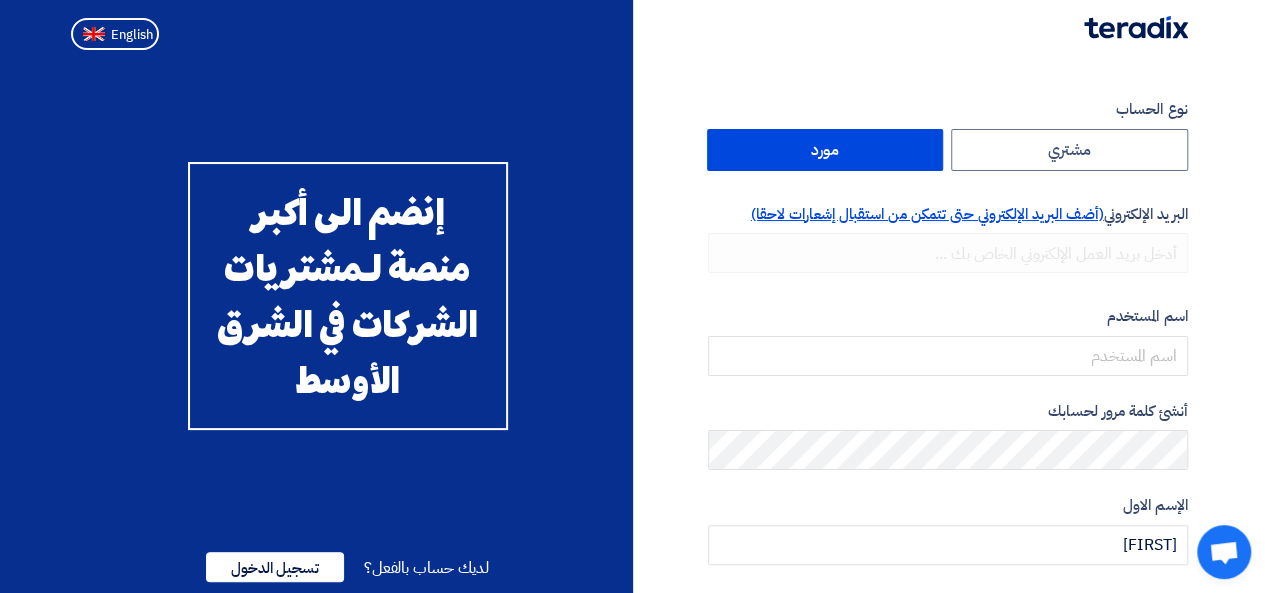click on "(أضف البريد الإلكتروني حتى تتمكن من استقبال إشعارات لاحقا)" 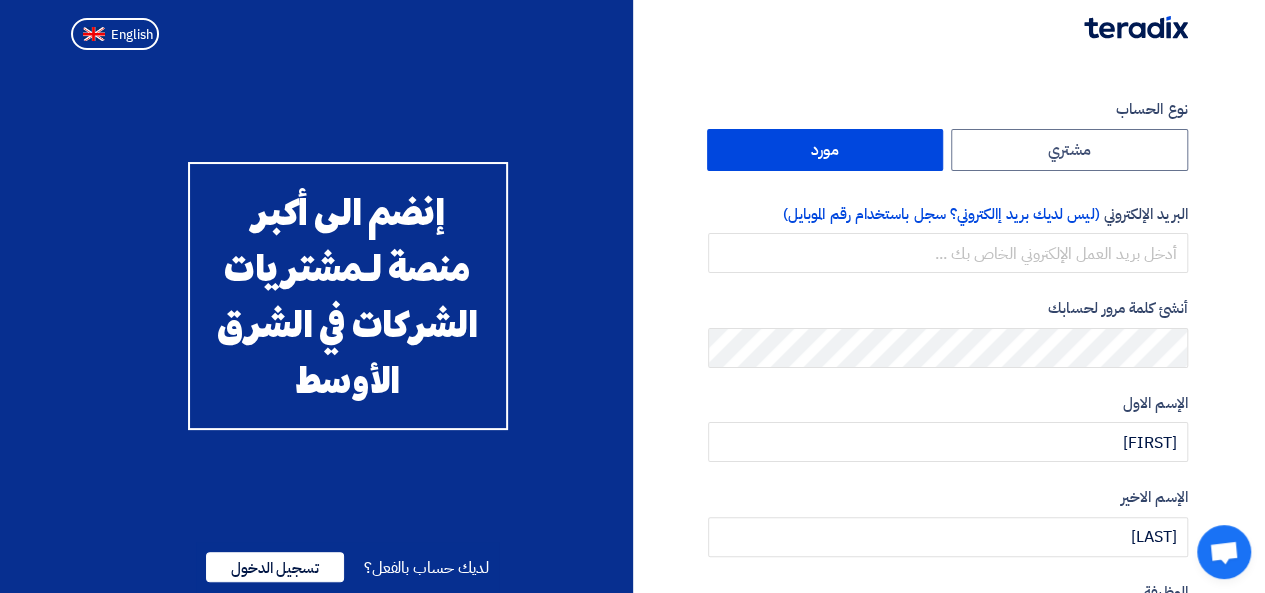 click on "(ليس لديك بريد إالكتروني؟ سجل باستخدام رقم الموبايل)" at bounding box center [941, 214] 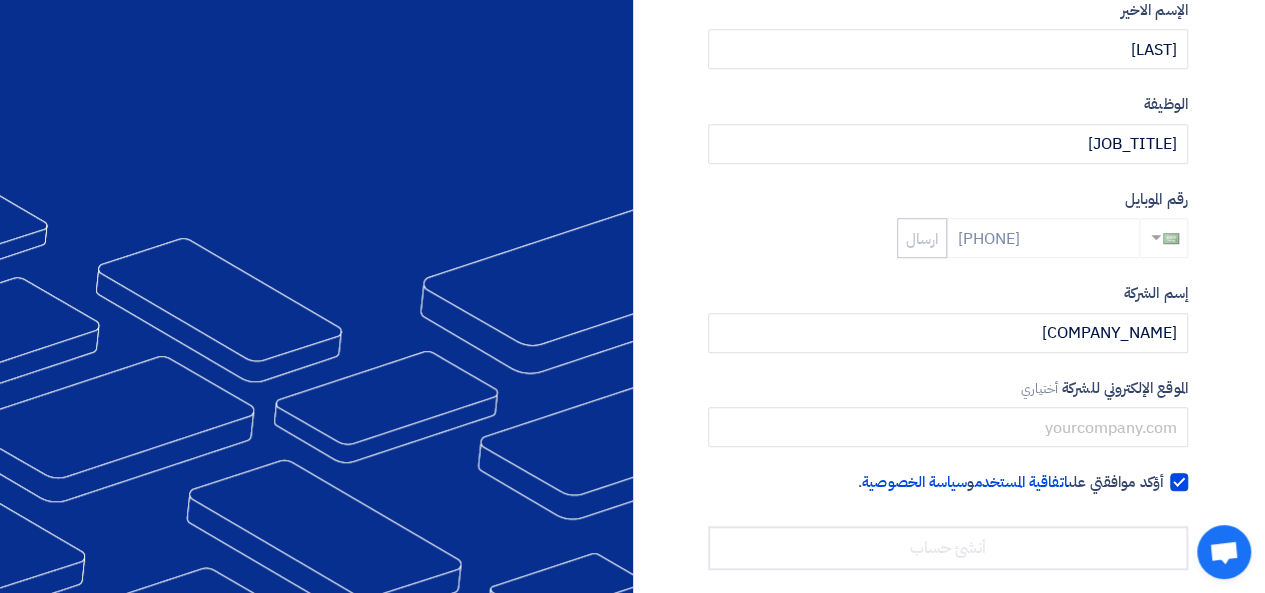 scroll, scrollTop: 605, scrollLeft: 0, axis: vertical 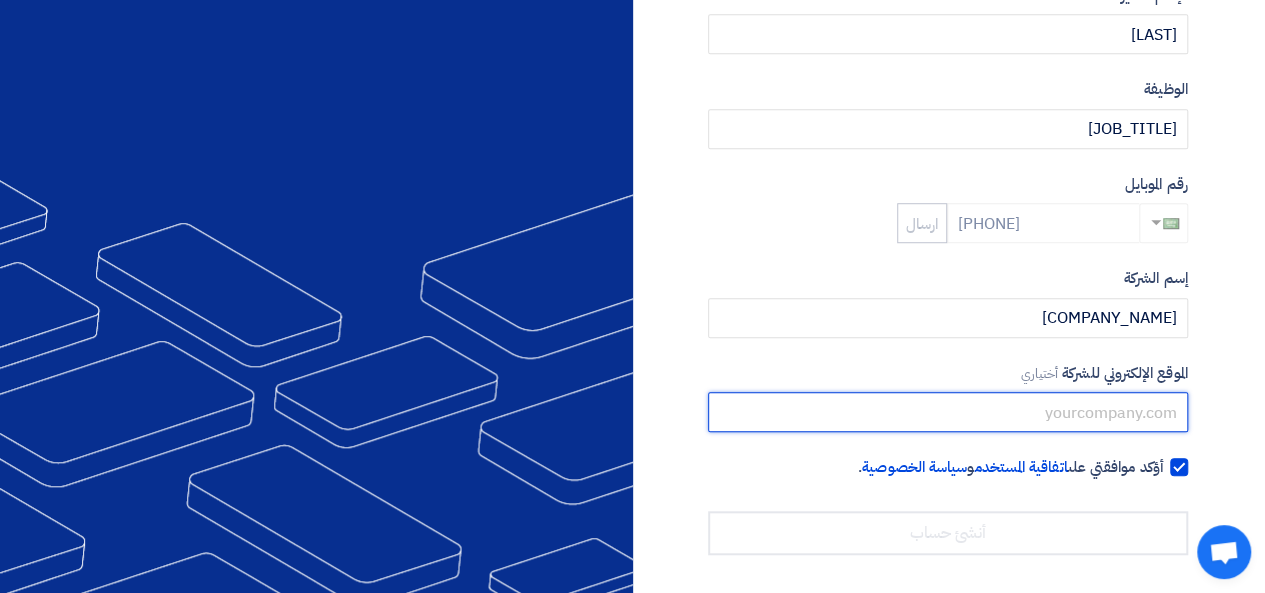 click at bounding box center (948, 412) 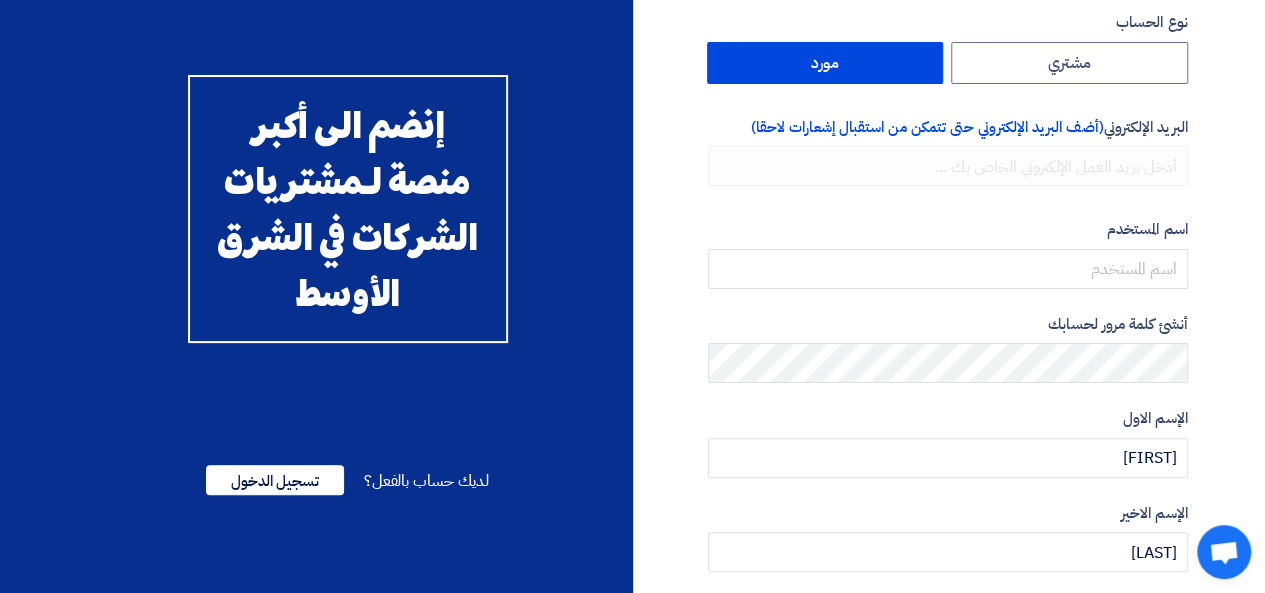 scroll, scrollTop: 5, scrollLeft: 0, axis: vertical 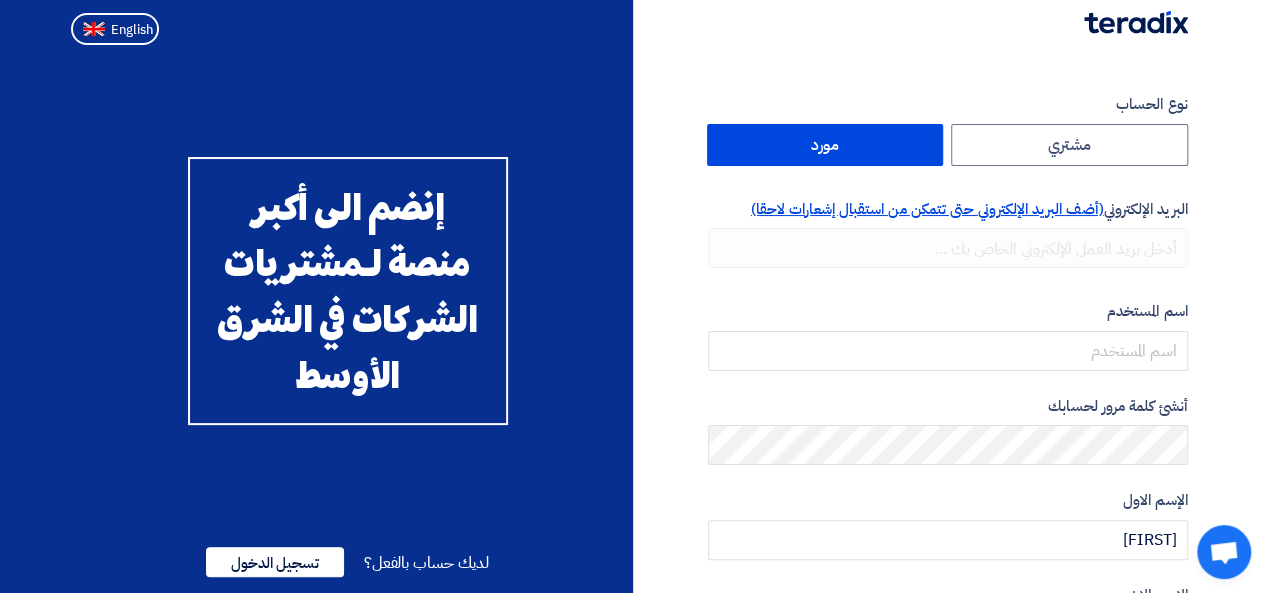 click on "(أضف البريد الإلكتروني حتى تتمكن من استقبال إشعارات لاحقا)" 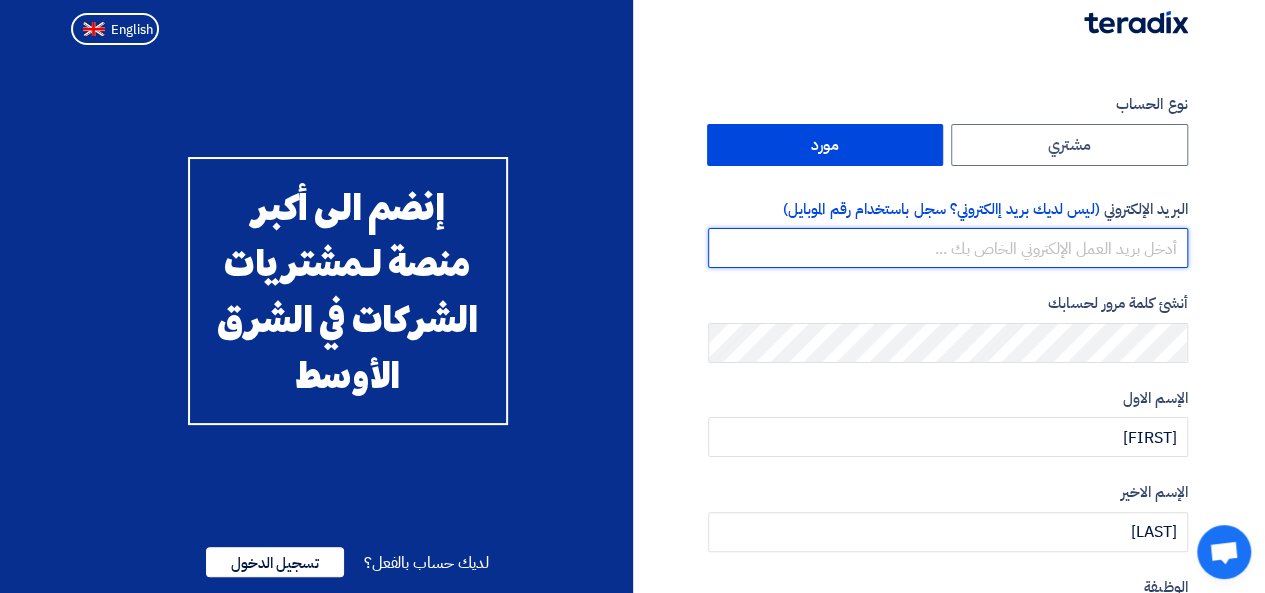 click at bounding box center (948, 248) 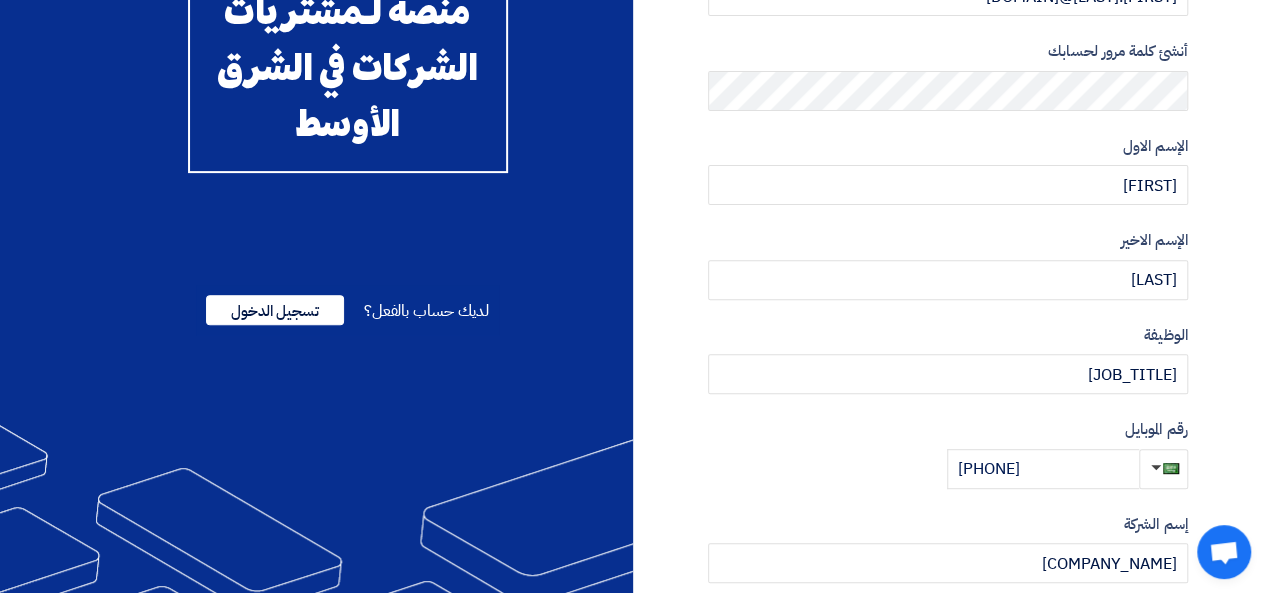 scroll, scrollTop: 0, scrollLeft: 0, axis: both 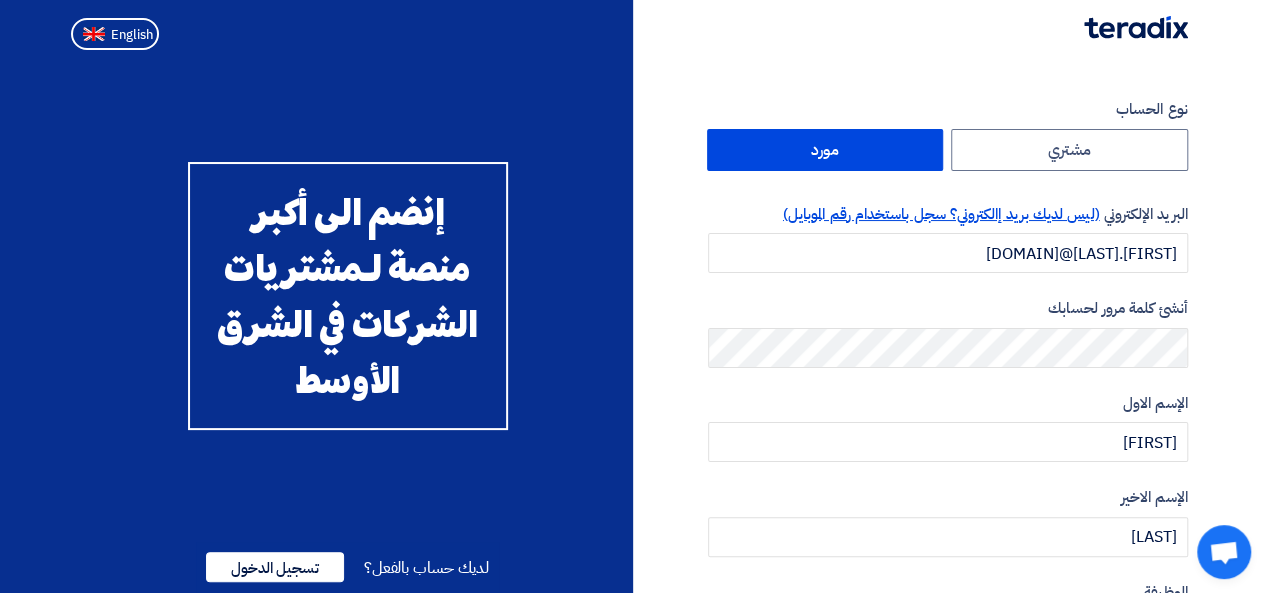 click on "(ليس لديك بريد إالكتروني؟ سجل باستخدام رقم الموبايل)" at bounding box center [941, 214] 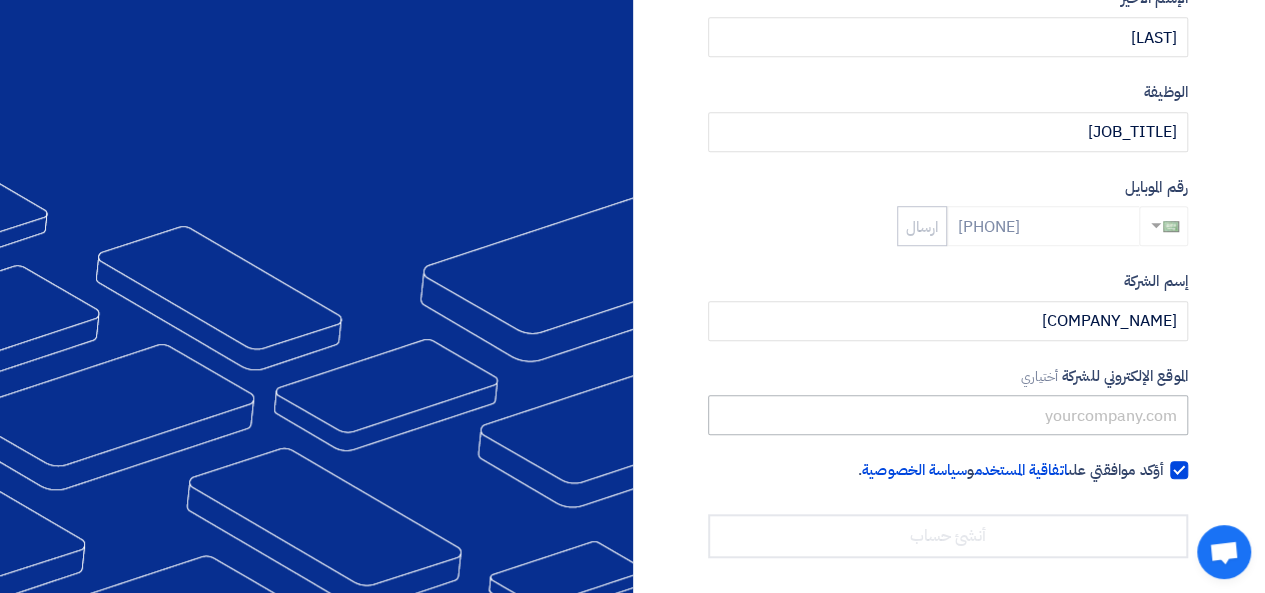 scroll, scrollTop: 605, scrollLeft: 0, axis: vertical 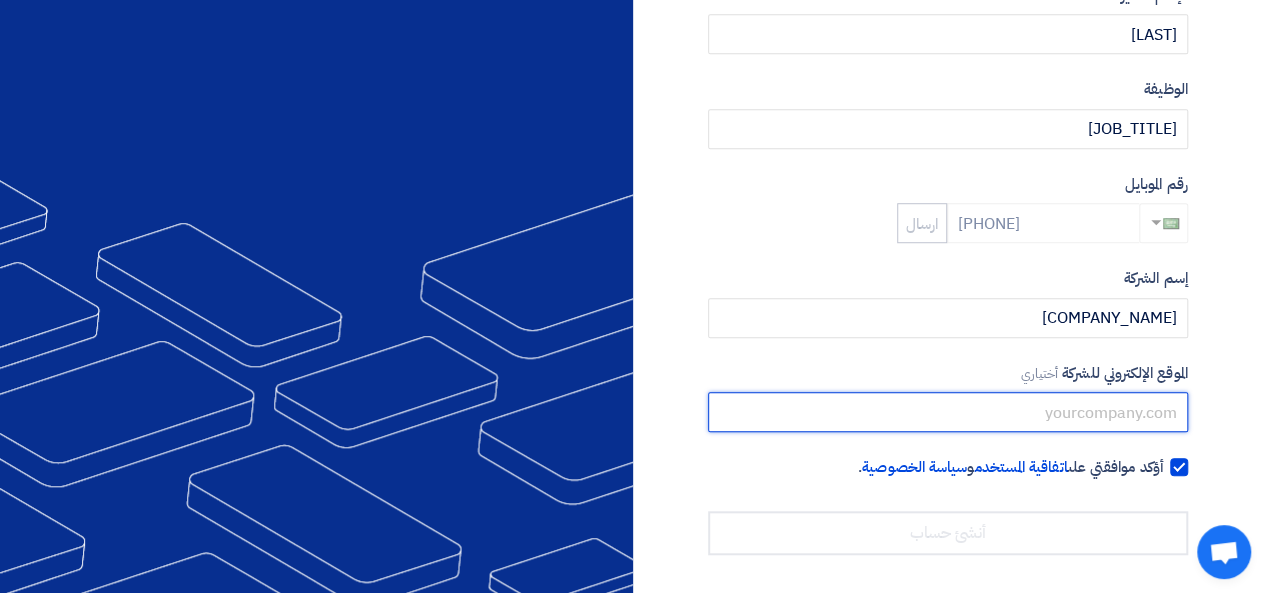 click at bounding box center [948, 412] 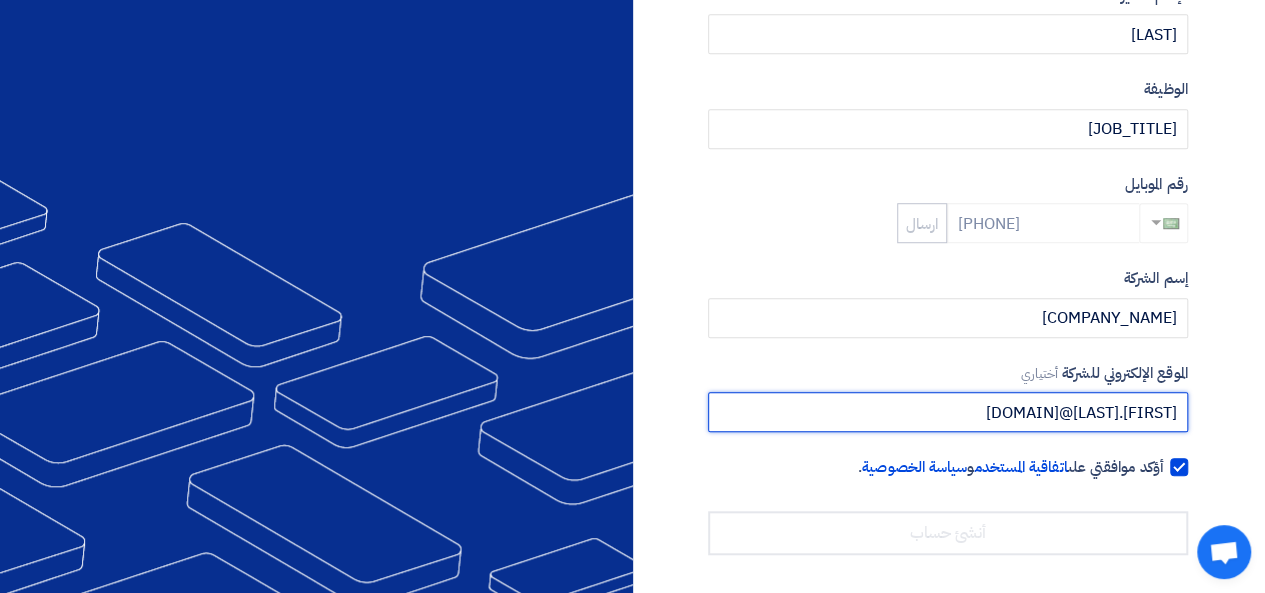 type on "[FIRST].[LAST]@[DOMAIN]" 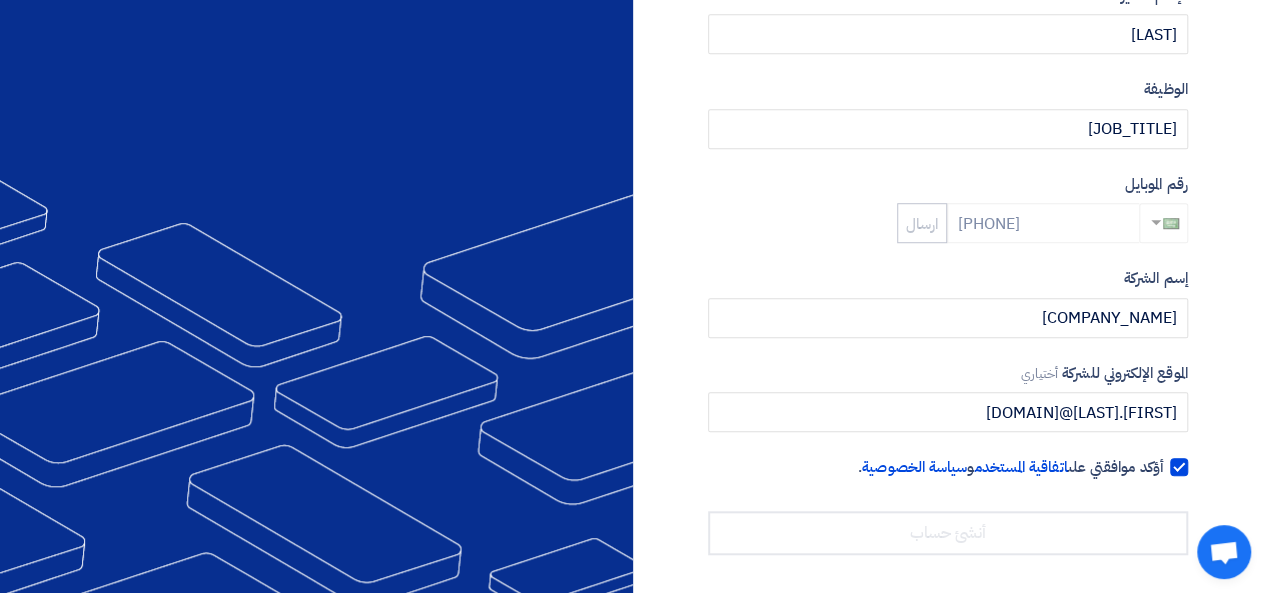 click on "إسم الشركة
[COMPANY_NAME]
الموقع الإلكتروني للشركة
أختياري
[EMAIL]" 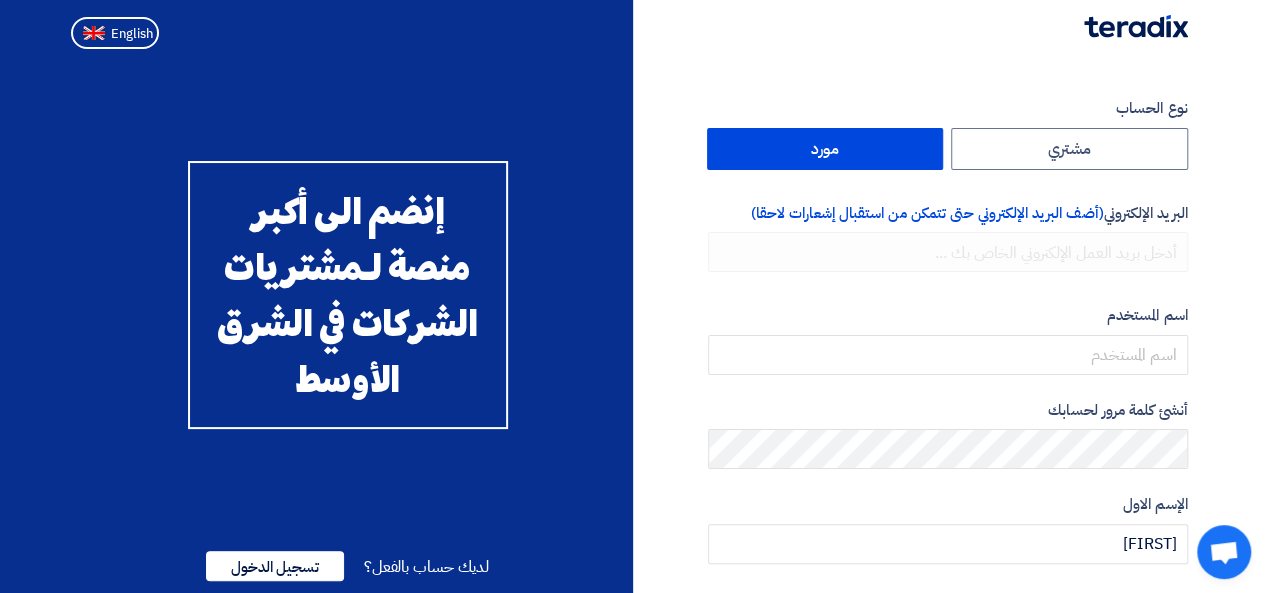 scroll, scrollTop: 0, scrollLeft: 0, axis: both 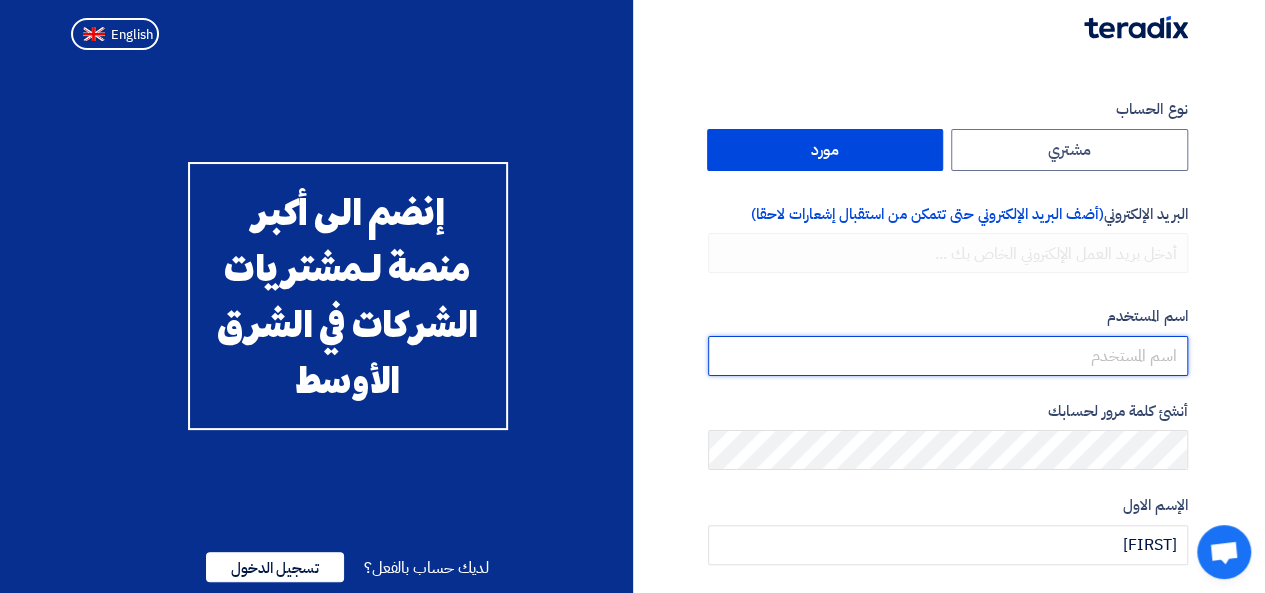 click at bounding box center [948, 356] 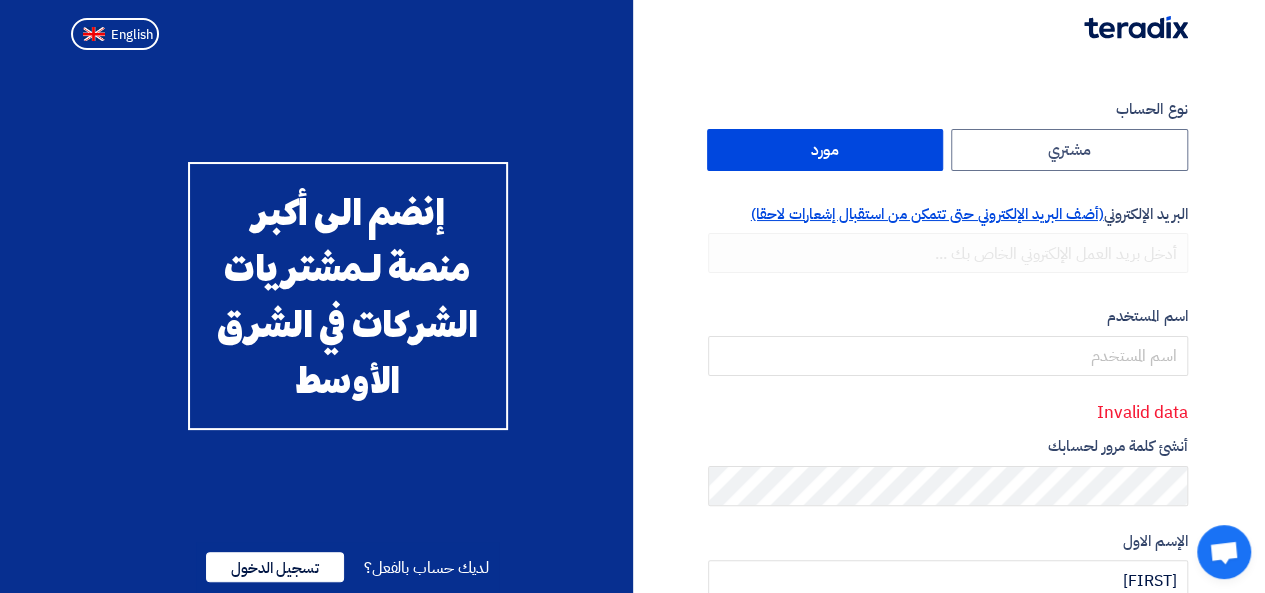 click on "(أضف البريد الإلكتروني حتى تتمكن من استقبال إشعارات لاحقا)" 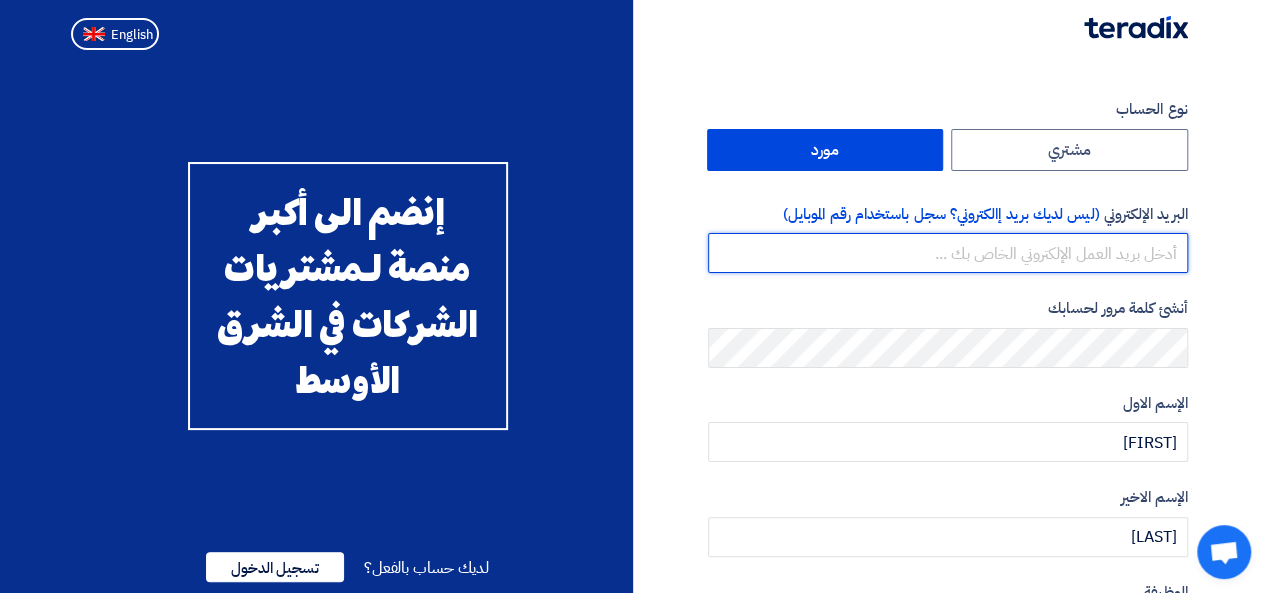 click at bounding box center [948, 253] 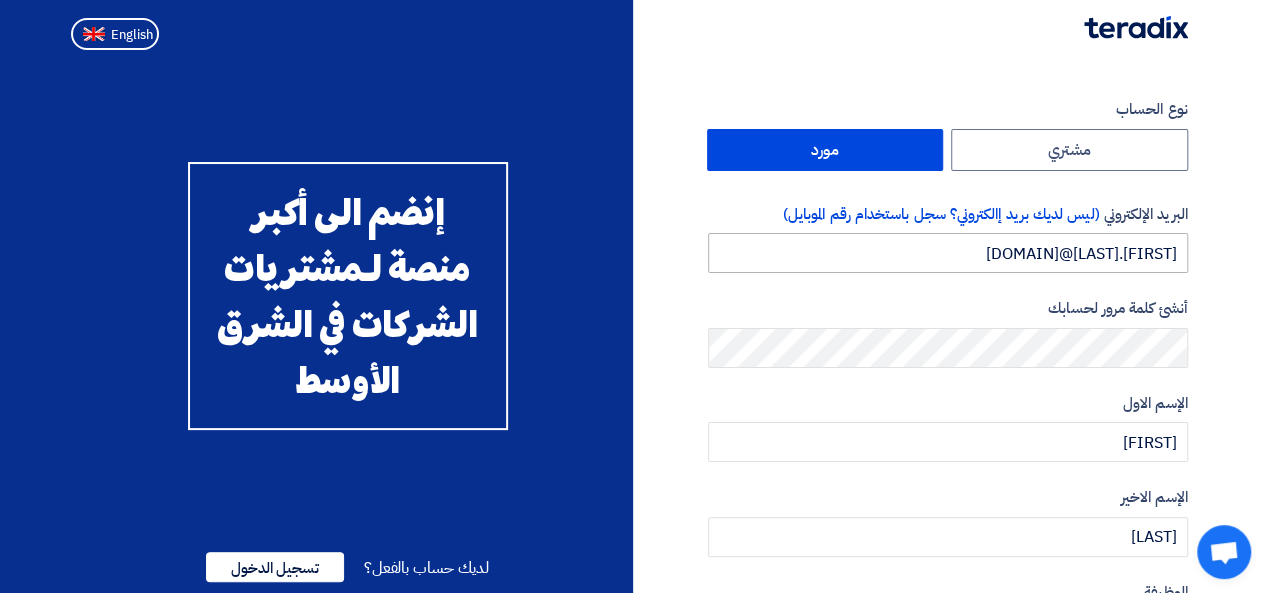 click on "[FIRST].[LAST]@[DOMAIN]" at bounding box center (948, 253) 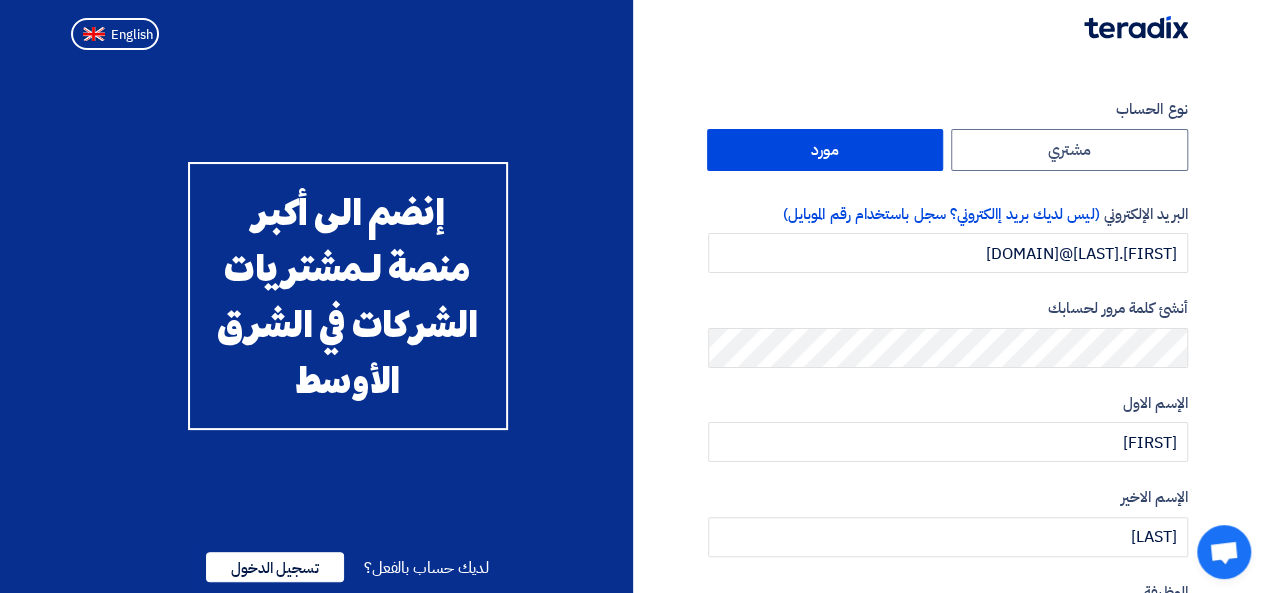 click on "نوع الحساب
مشتري
مورد
البريد الإلكتروني
(ليس لديك بريد إالكتروني؟ سجل باستخدام رقم الموبايل)
[EMAIL]
أنشئ كلمة مرور لحسابك
الإسم الاول
[FIRST]
الإسم الاخير
[LAST]
الوظيفة
أختياري
[JOB_TITLE]" 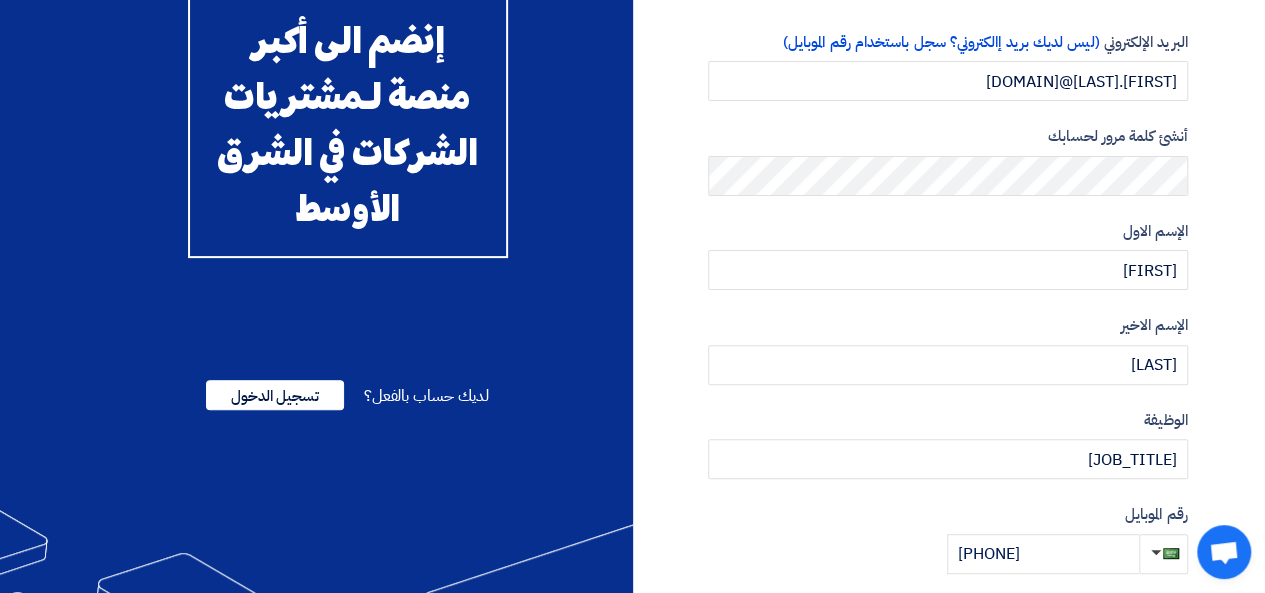 scroll, scrollTop: 400, scrollLeft: 0, axis: vertical 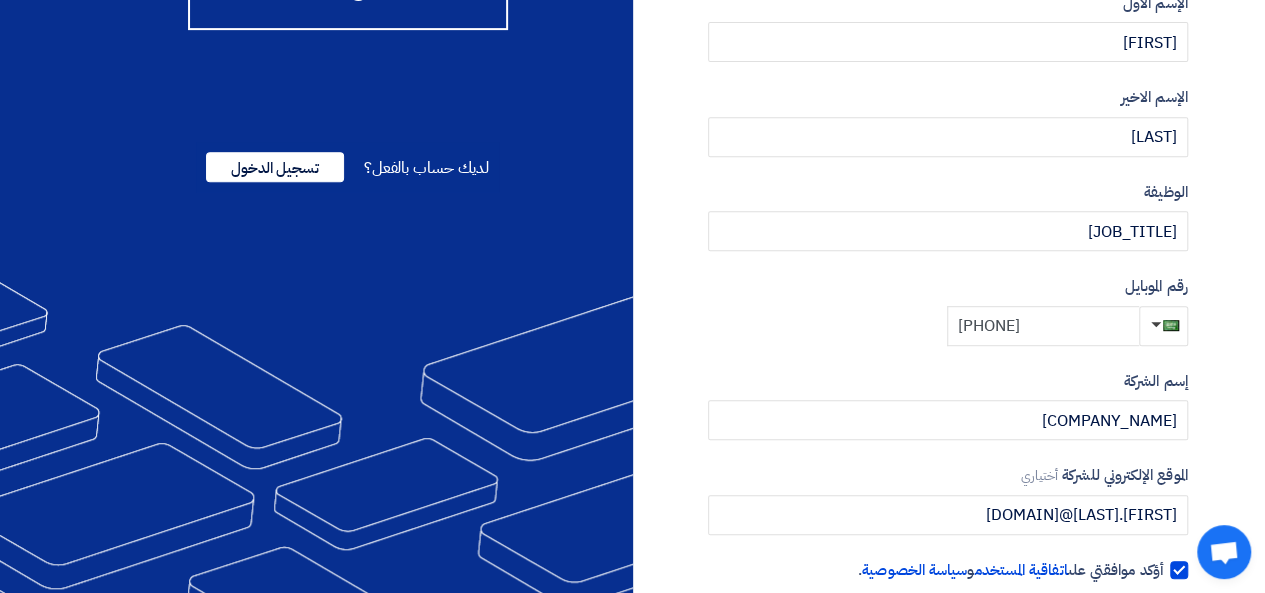 click on "[PHONE]" 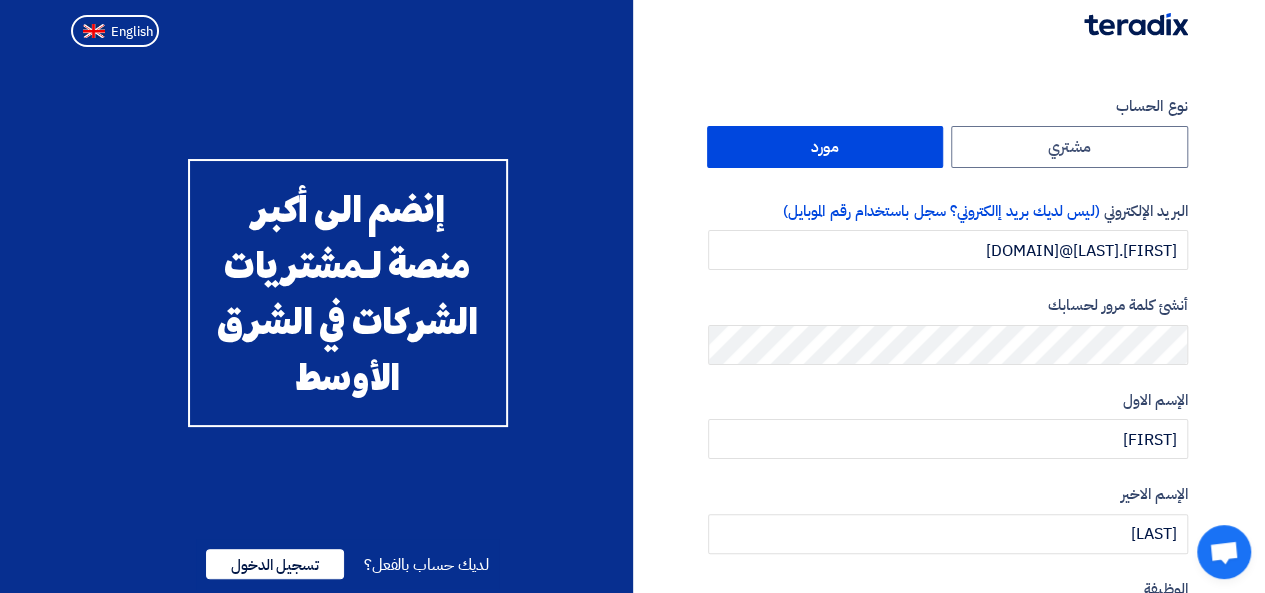 scroll, scrollTop: 0, scrollLeft: 0, axis: both 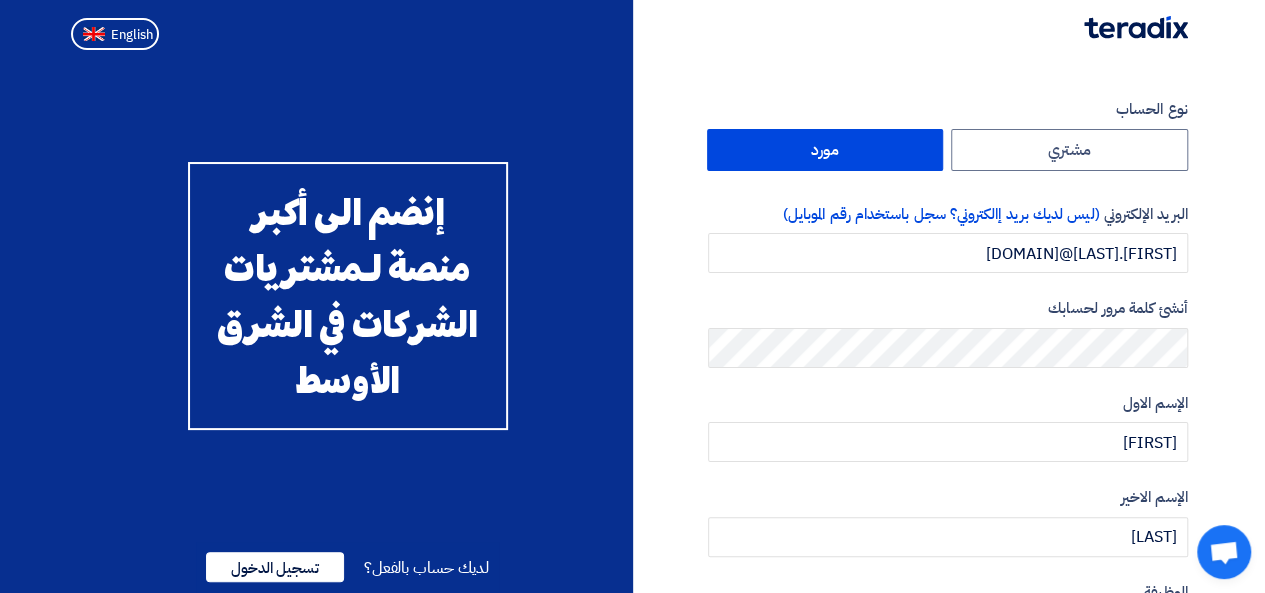 click on "مورد" 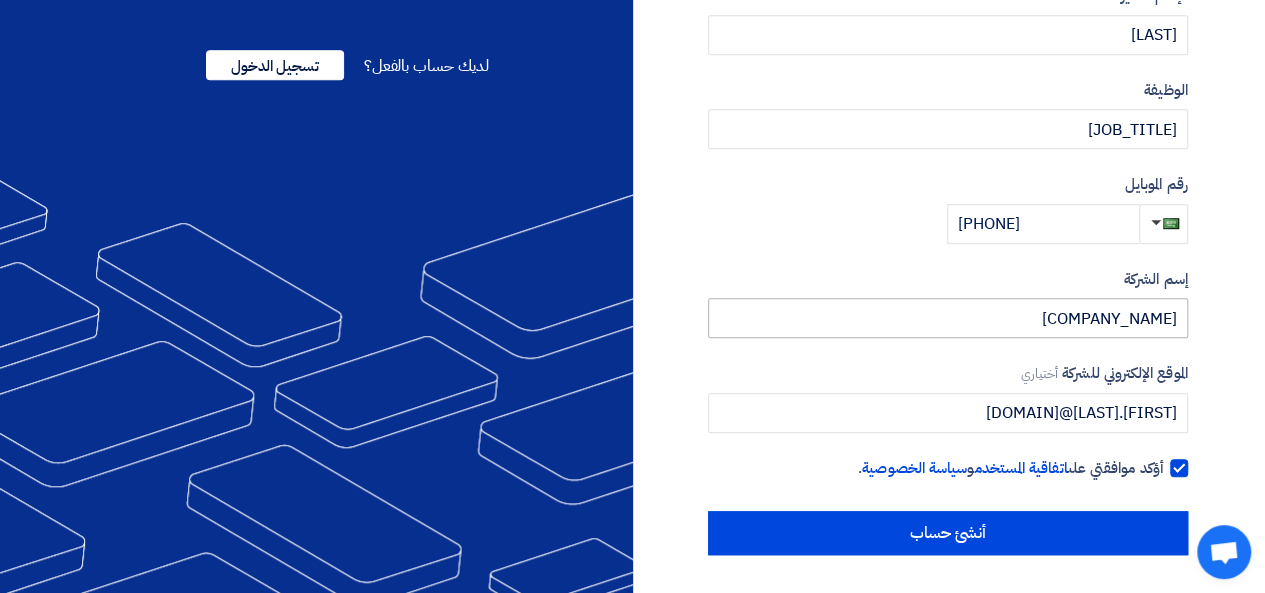 scroll, scrollTop: 503, scrollLeft: 0, axis: vertical 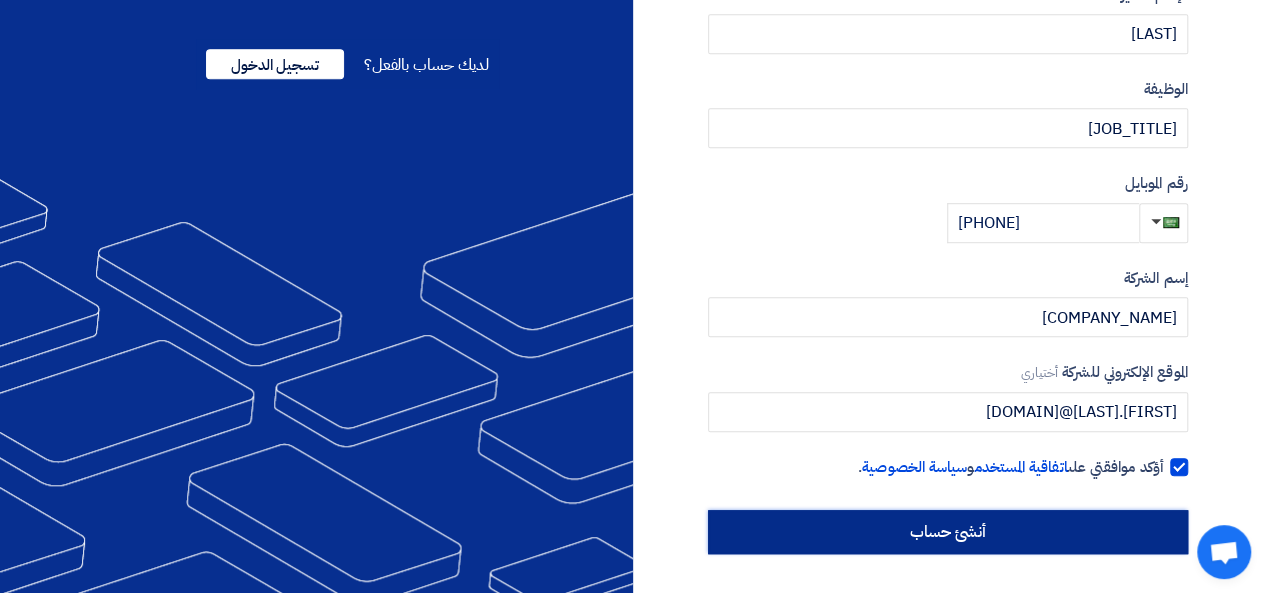 click on "أنشئ حساب" 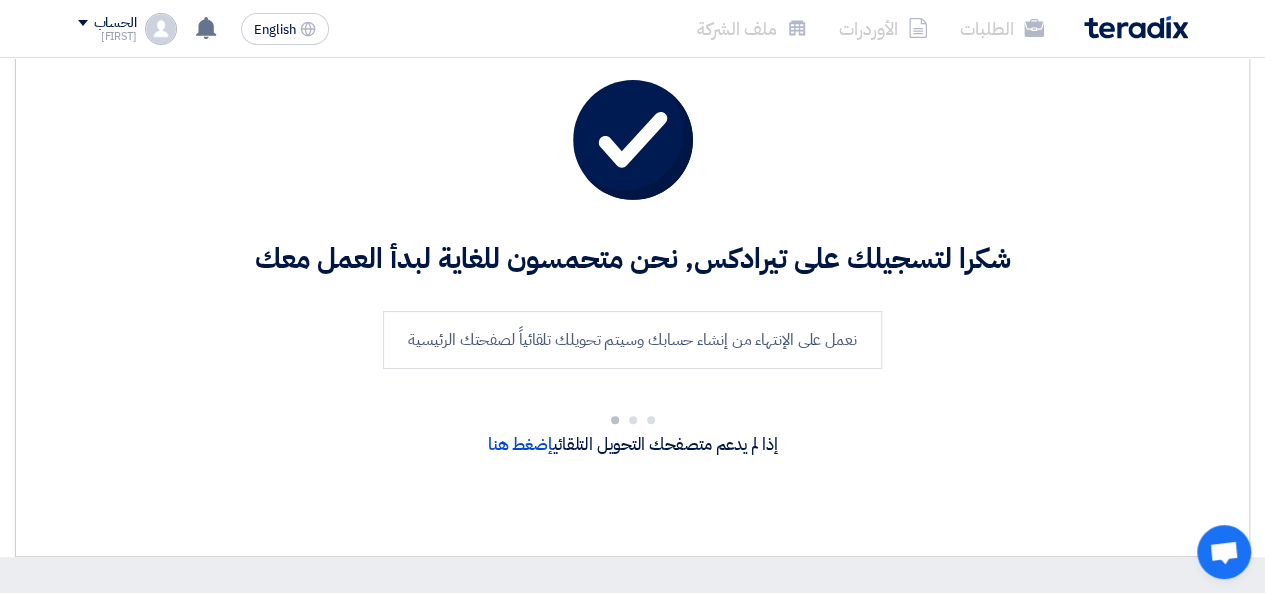 scroll, scrollTop: 0, scrollLeft: 0, axis: both 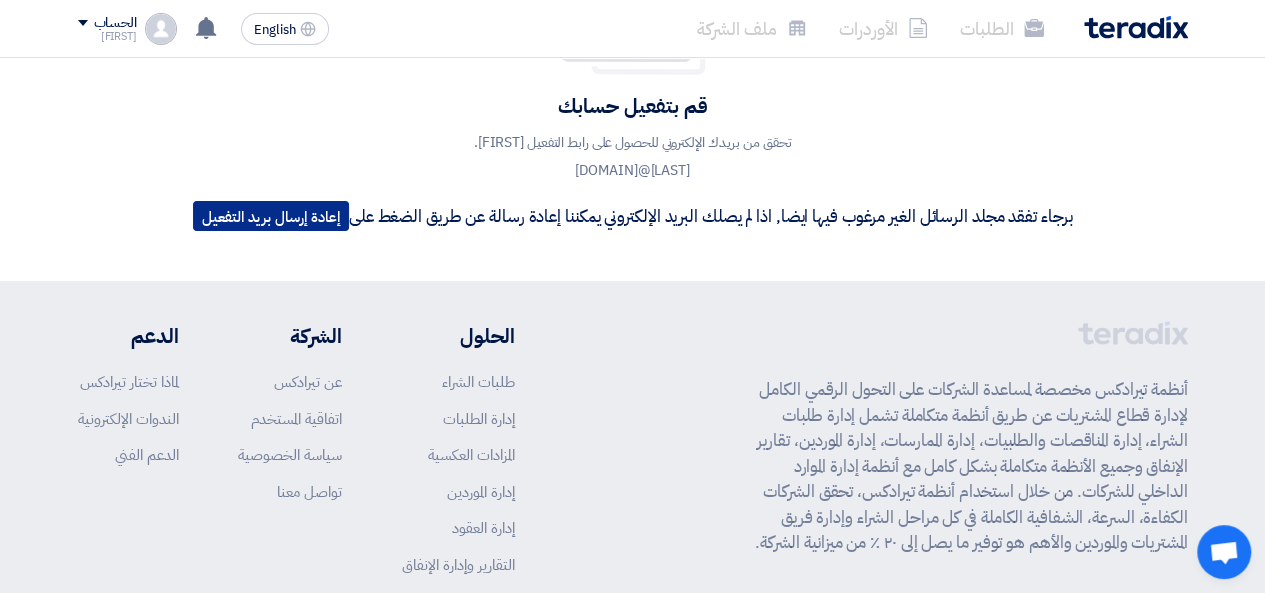 click on "إعادة إرسال بريد التفعيل" 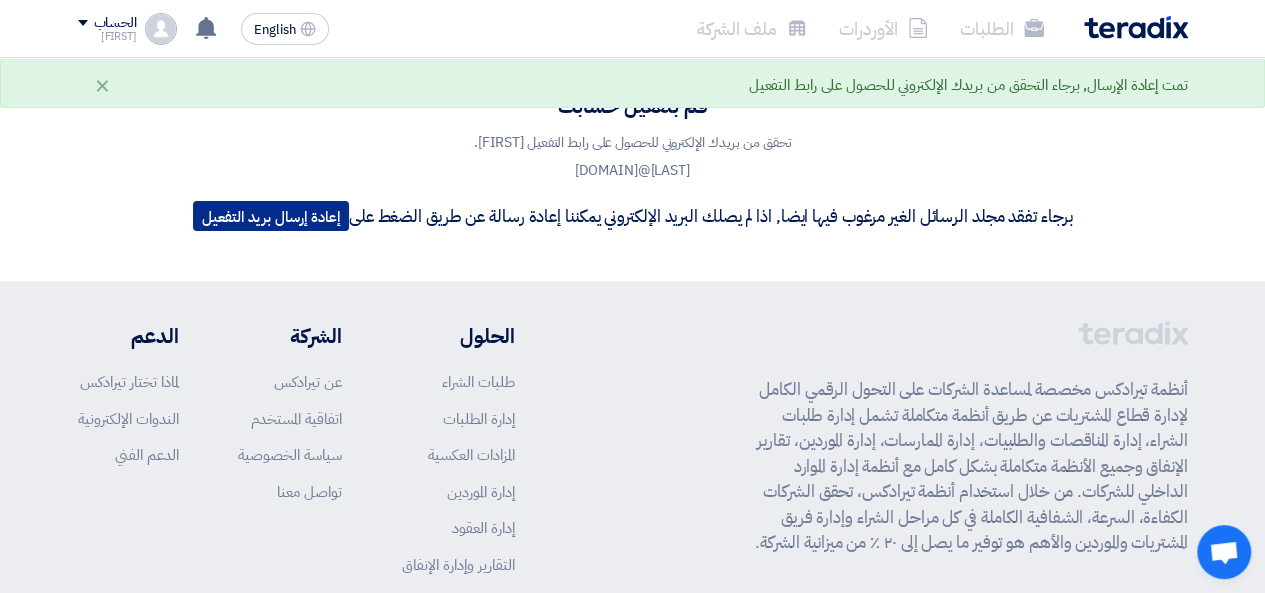scroll, scrollTop: 0, scrollLeft: 0, axis: both 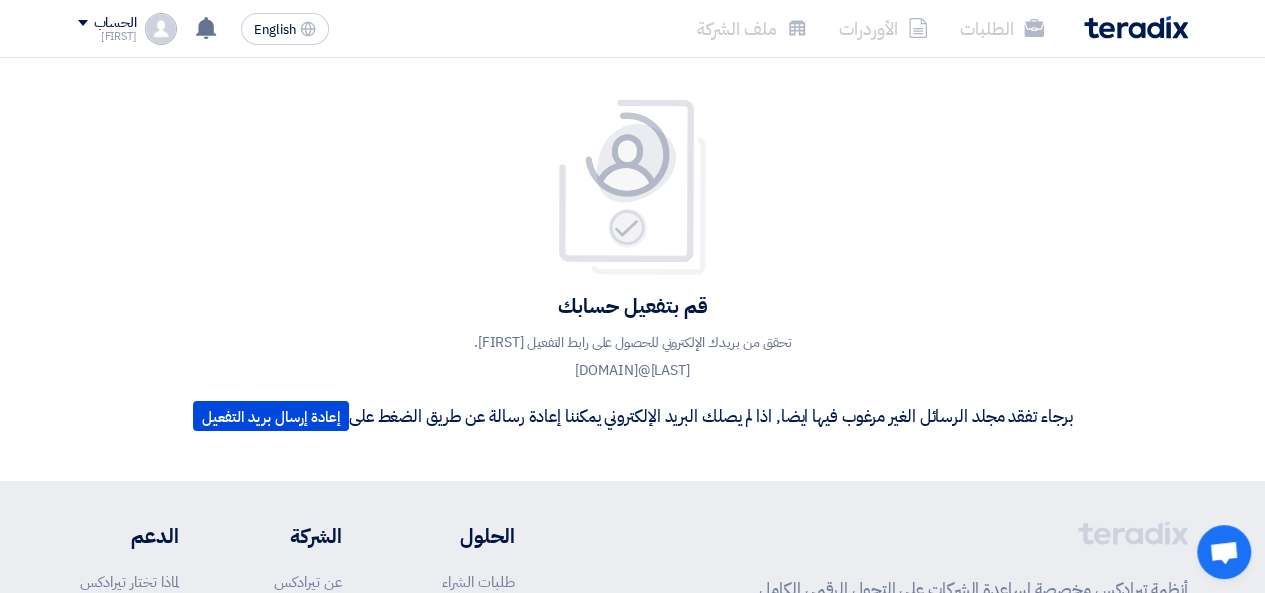 click on "قم بتفعيل حسابك
تحقق من بريدك الإلكتروني للحصول على رابط التفعيل [EMAIL]
برجاء تفقد مجلد الرسائل الغير مرغوب فيها ايضا, اذا لم يصلك البريد الإلكتروني يمكننا إعادة رسالة عن طريق الضغط على
إعادة إرسال بريد التفعيل" 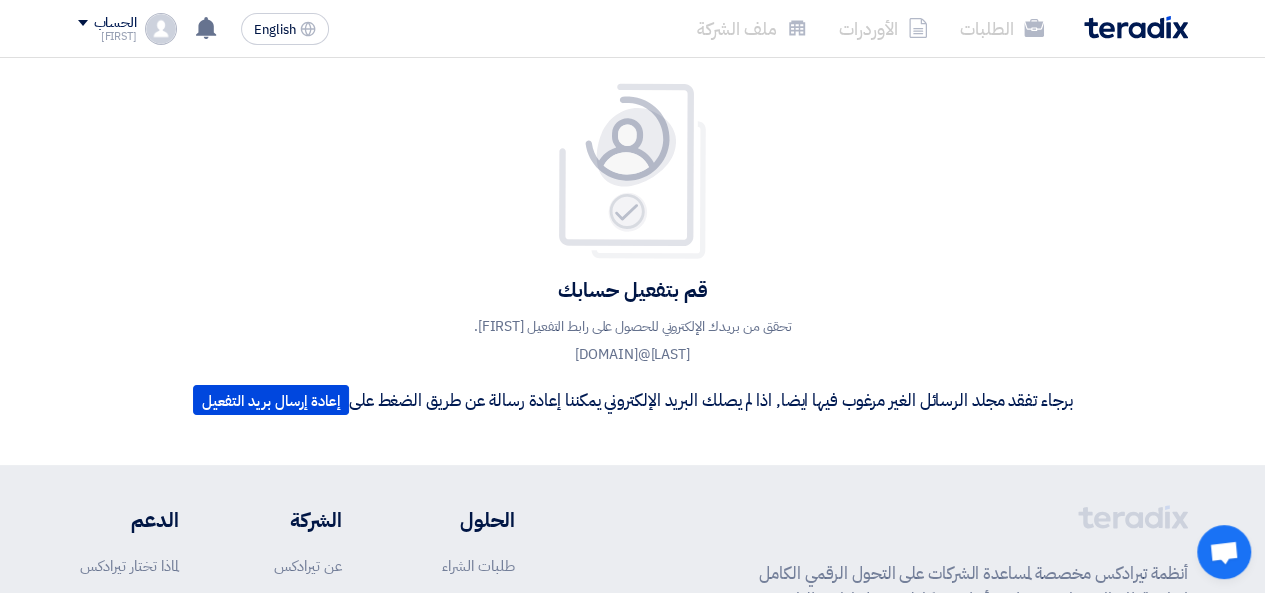 scroll, scrollTop: 0, scrollLeft: 0, axis: both 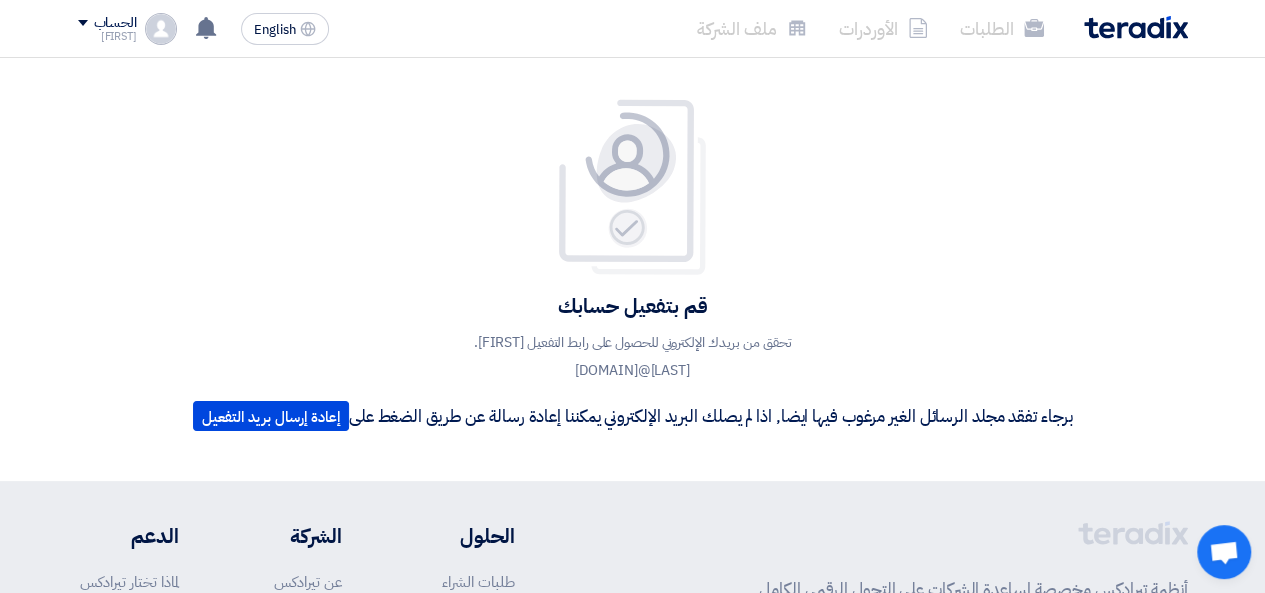 click on "[FIRST]" 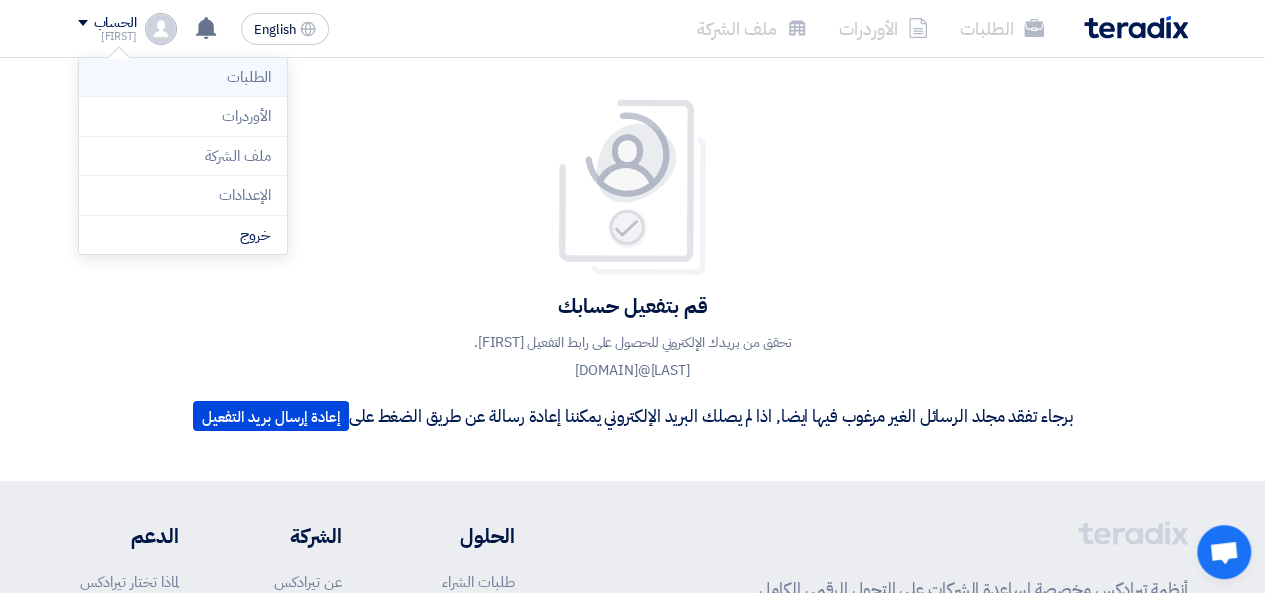 click on "الطلبات" 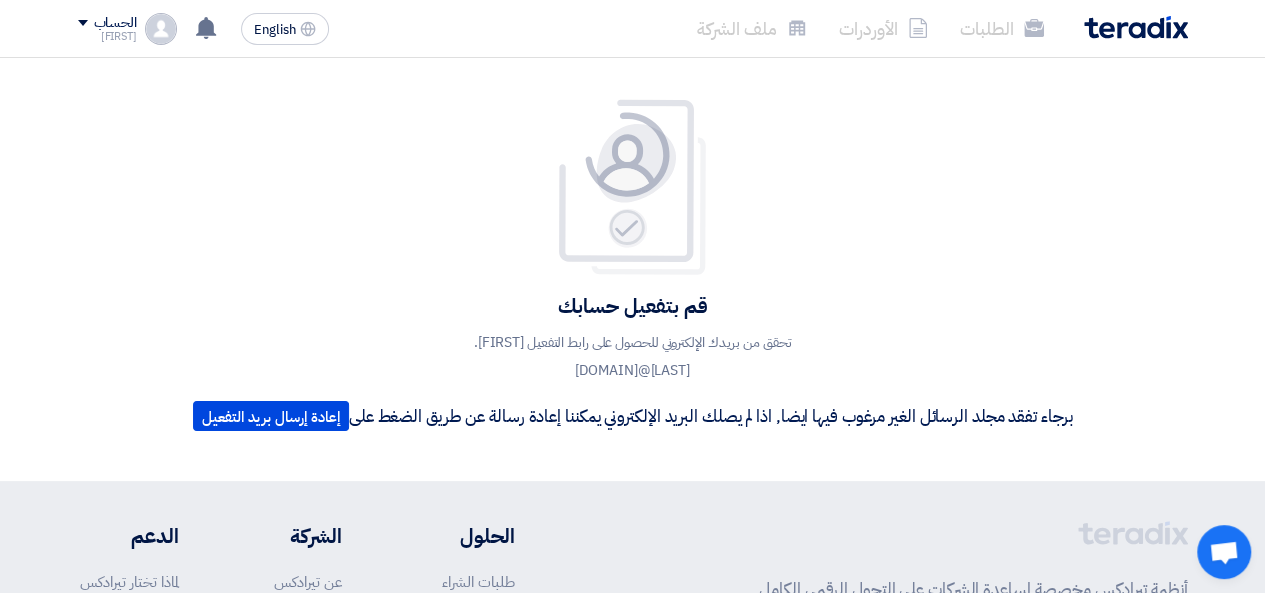 click on "[FIRST]" 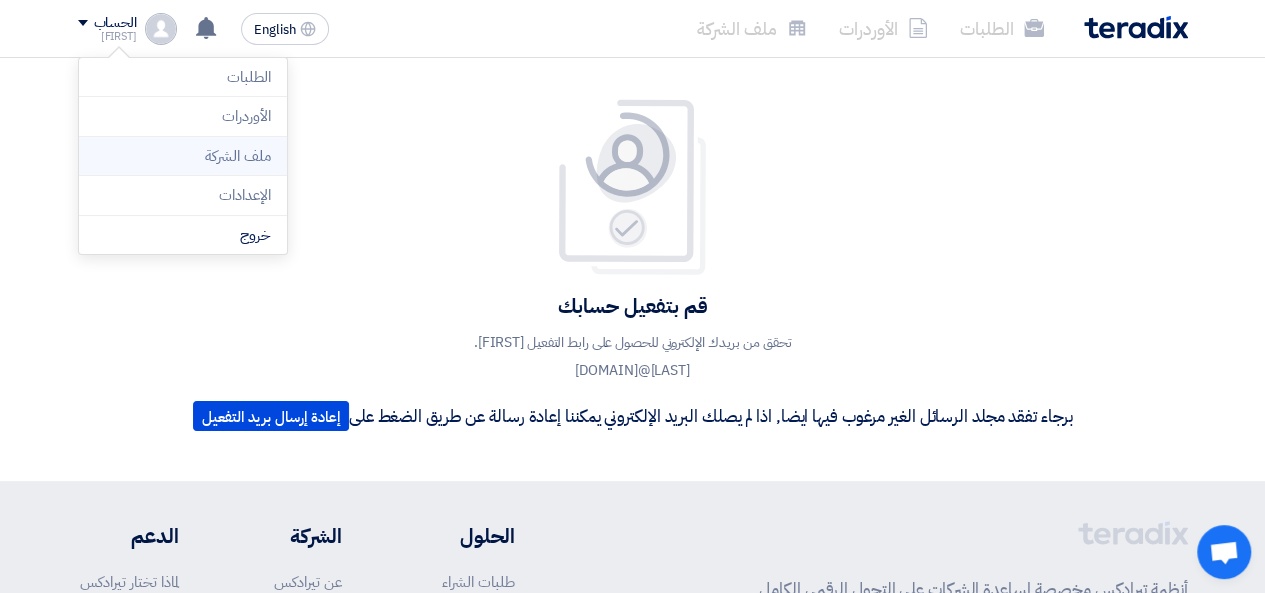 click on "ملف الشركة" 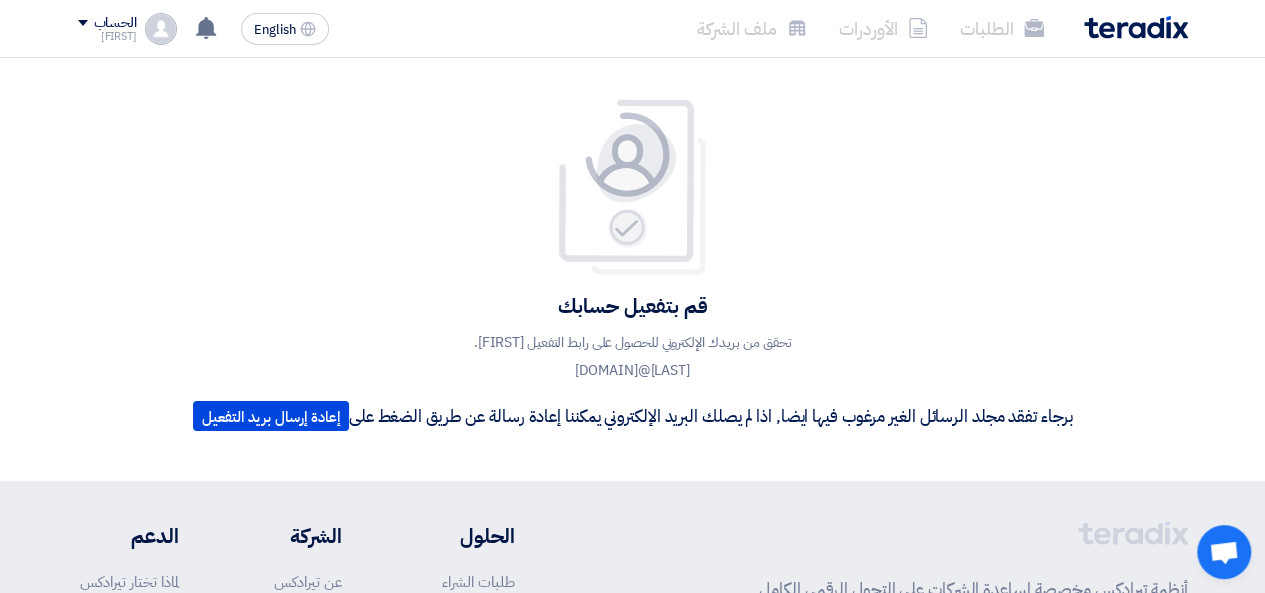 click on "[FIRST]" 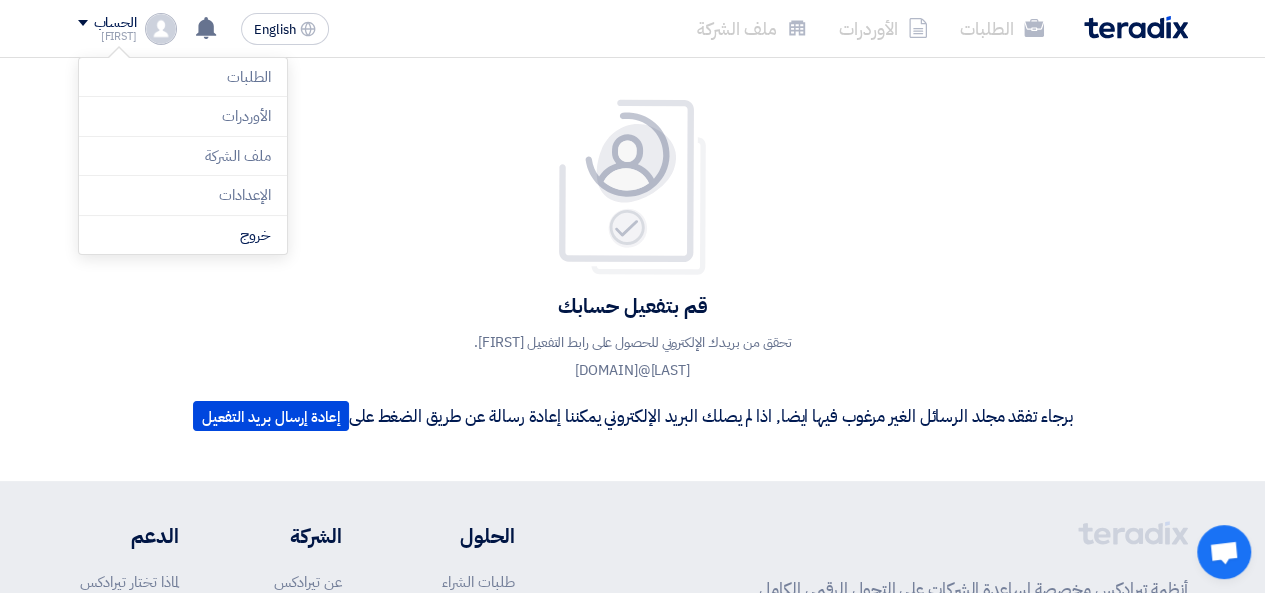 click on "قم بتفعيل حسابك
تحقق من بريدك الإلكتروني للحصول على رابط التفعيل [EMAIL]
برجاء تفقد مجلد الرسائل الغير مرغوب فيها ايضا, اذا لم يصلك البريد الإلكتروني يمكننا إعادة رسالة عن طريق الضغط على
إعادة إرسال بريد التفعيل" 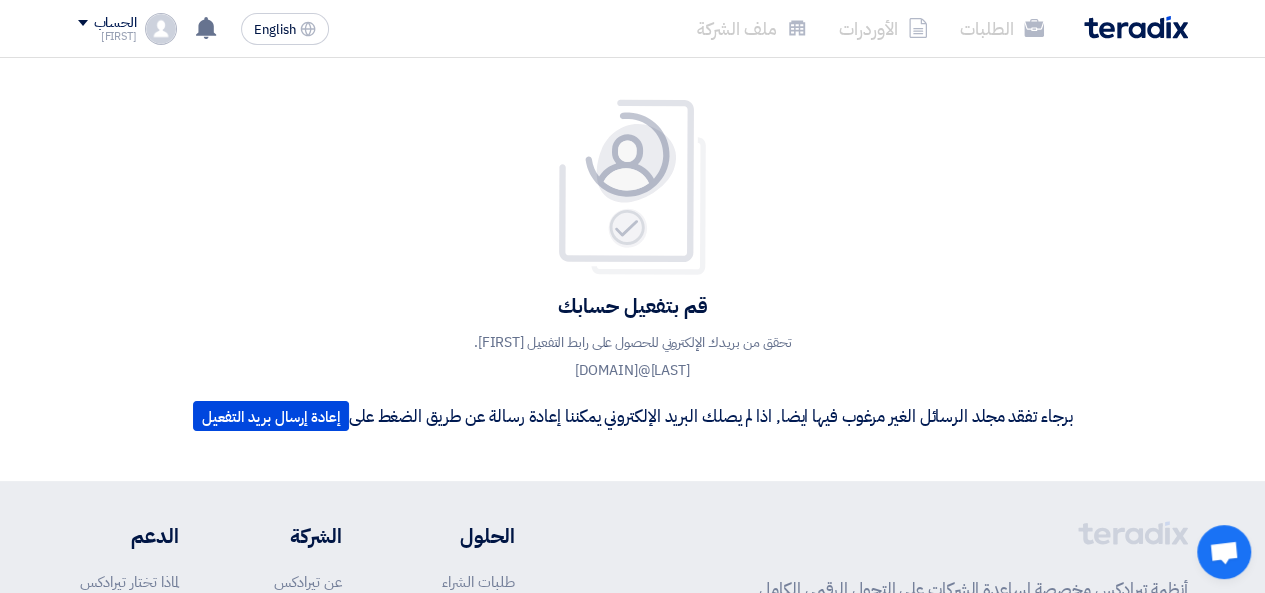 click on "قم بتفعيل حسابك
تحقق من بريدك الإلكتروني للحصول على رابط التفعيل [EMAIL]
برجاء تفقد مجلد الرسائل الغير مرغوب فيها ايضا, اذا لم يصلك البريد الإلكتروني يمكننا إعادة رسالة عن طريق الضغط على
إعادة إرسال بريد التفعيل" 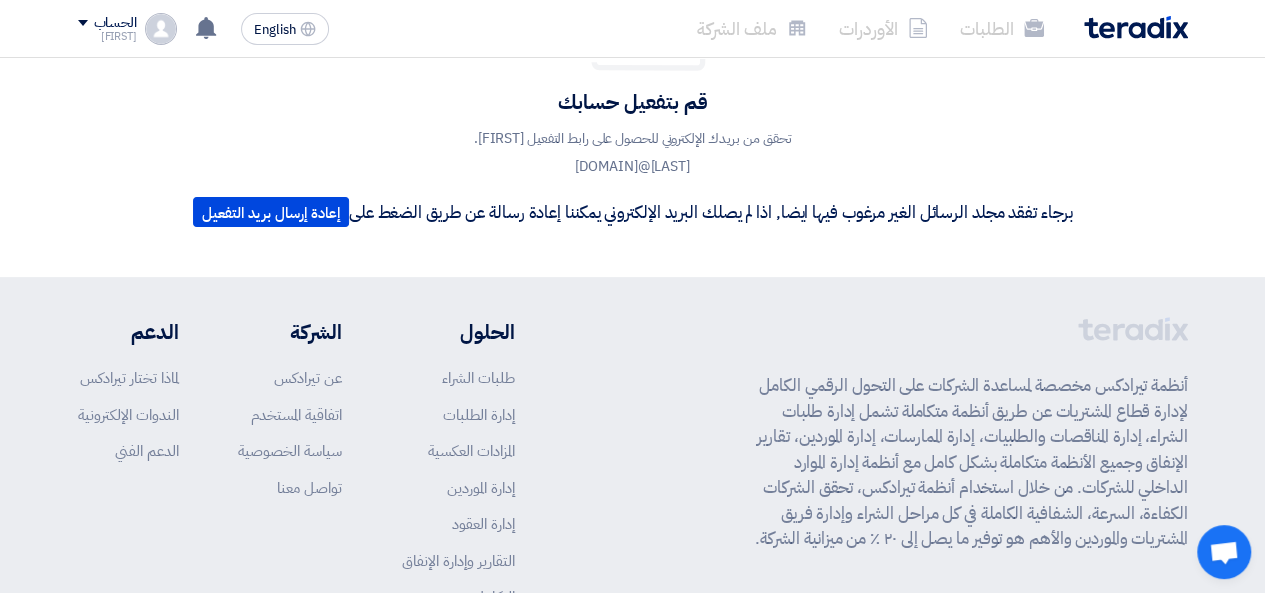 scroll, scrollTop: 0, scrollLeft: 0, axis: both 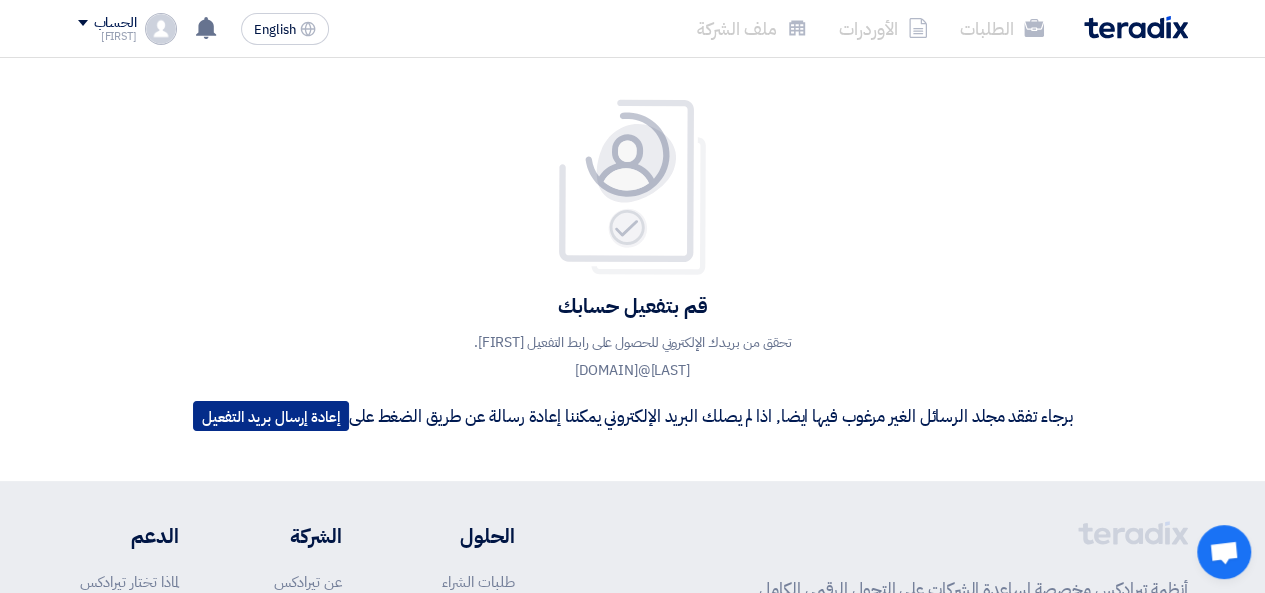click on "إعادة إرسال بريد التفعيل" 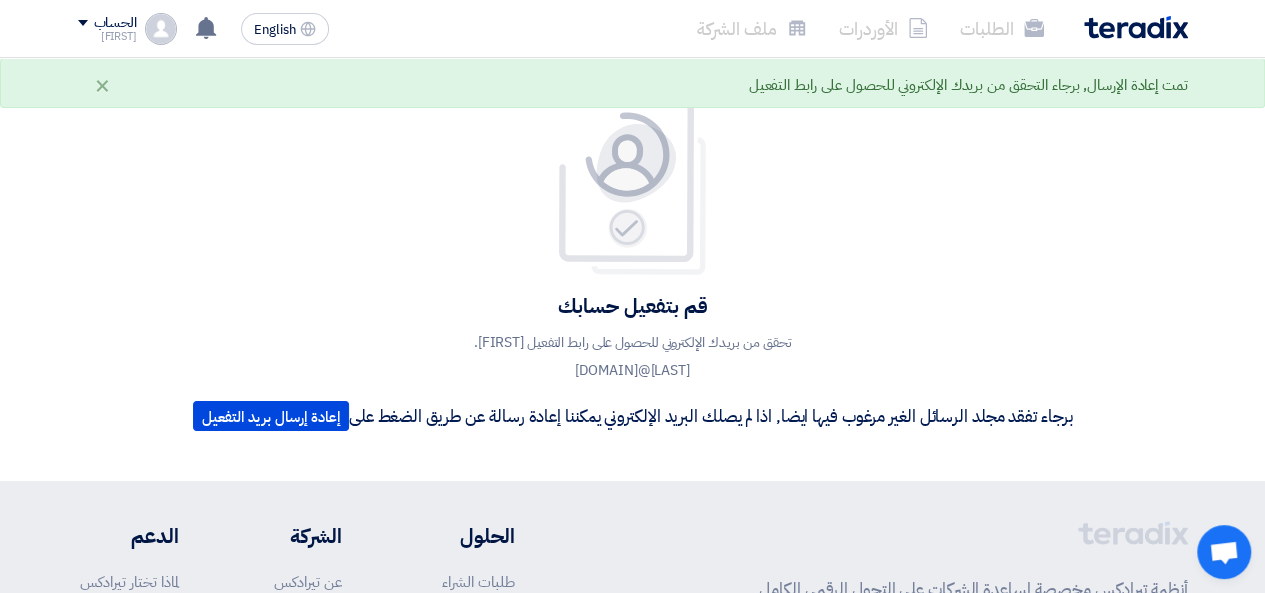 click on "تحقق من بريدك الإلكتروني للحصول على رابط التفعيل [FIRST].[LAST]@[DOMAIN]" 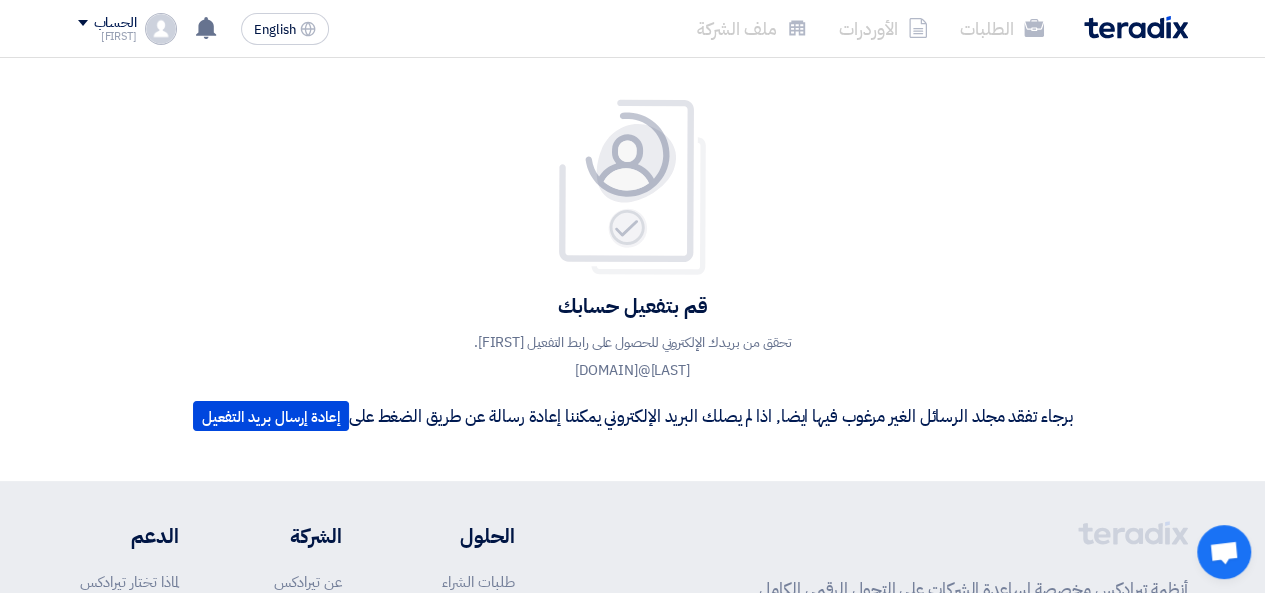 click on "[FIRST]" 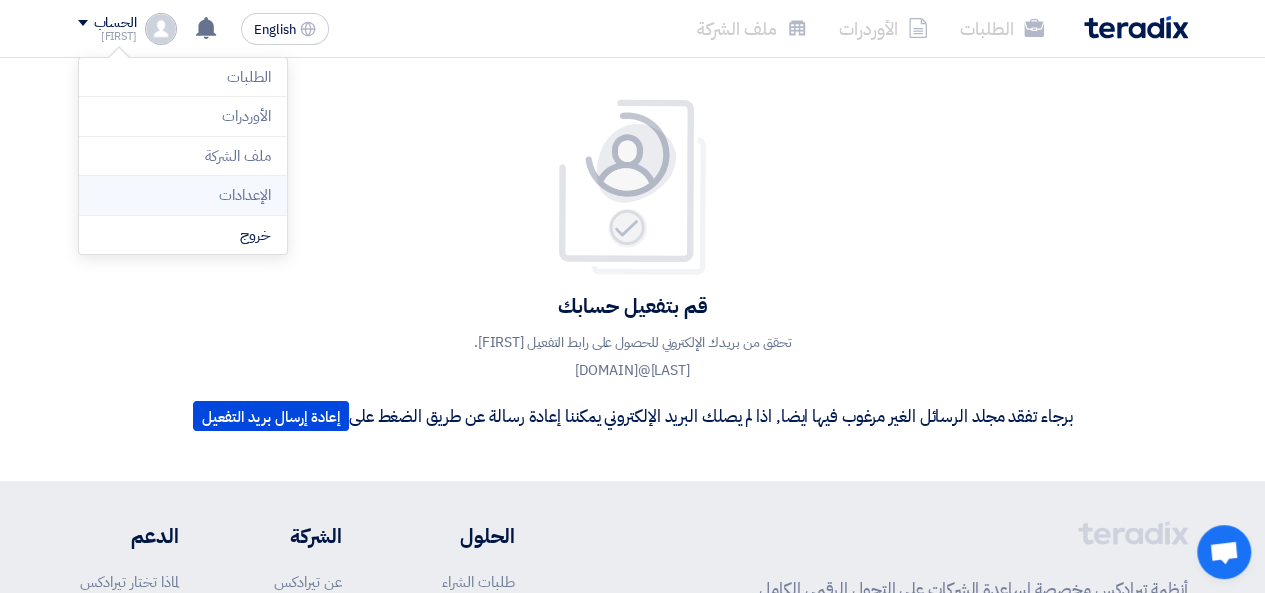 click on "الإعدادات" 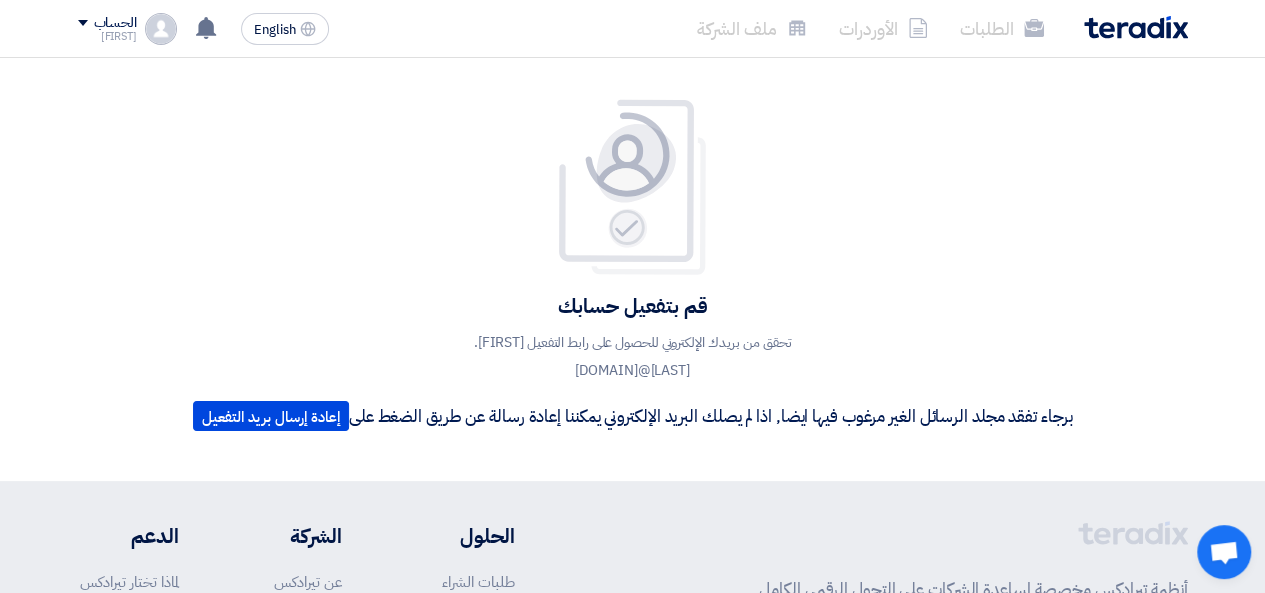 click on "قم بتفعيل حسابك
تحقق من بريدك الإلكتروني للحصول على رابط التفعيل [EMAIL]
برجاء تفقد مجلد الرسائل الغير مرغوب فيها ايضا, اذا لم يصلك البريد الإلكتروني يمكننا إعادة رسالة عن طريق الضغط على
إعادة إرسال بريد التفعيل" 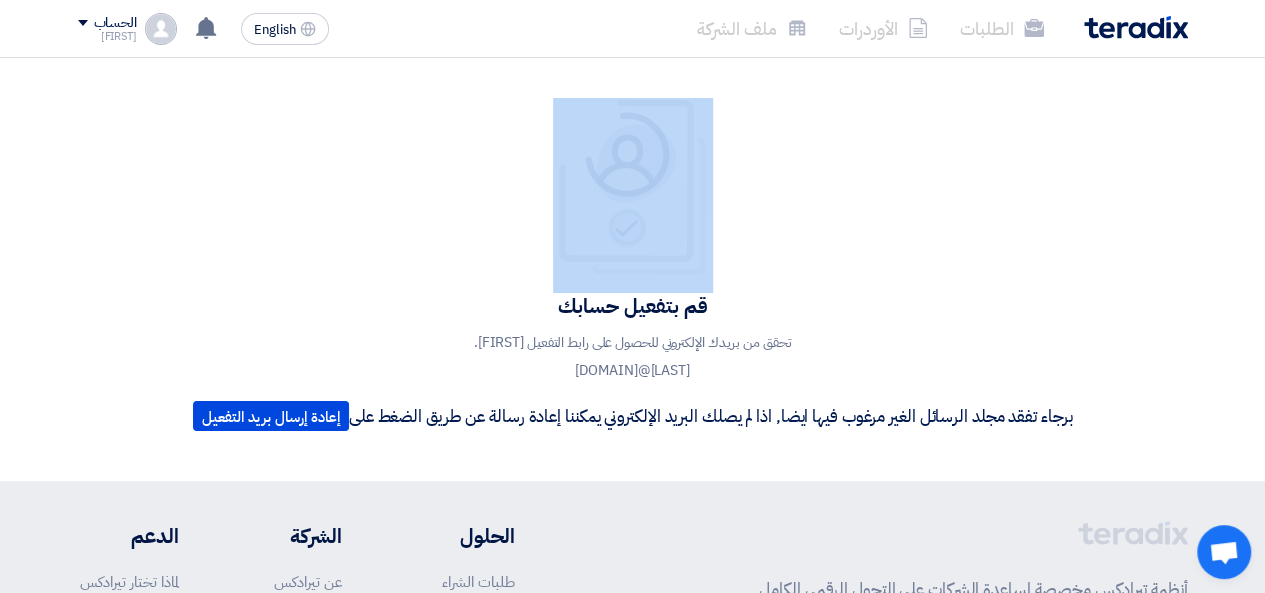 drag, startPoint x: 488, startPoint y: 88, endPoint x: 480, endPoint y: 113, distance: 26.24881 